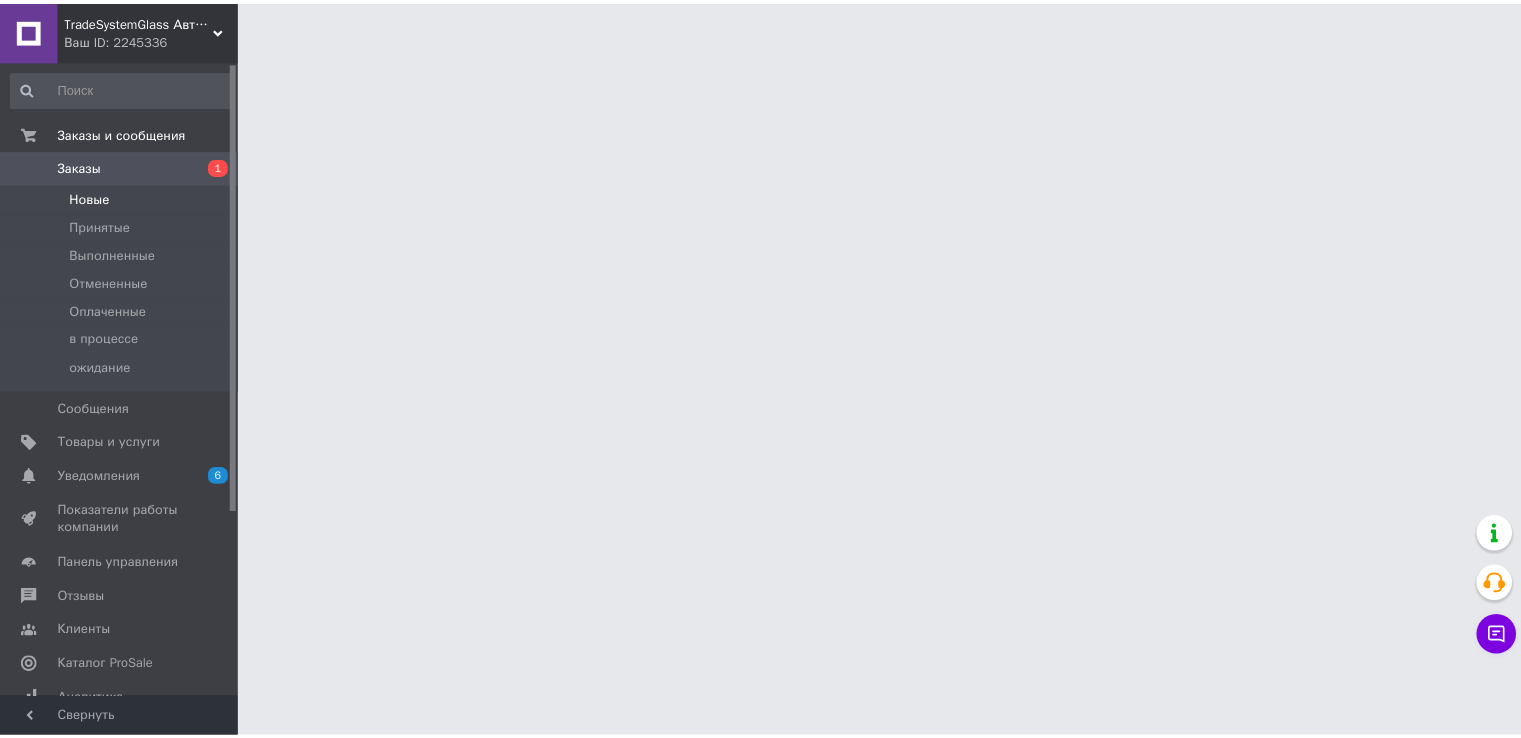 scroll, scrollTop: 0, scrollLeft: 0, axis: both 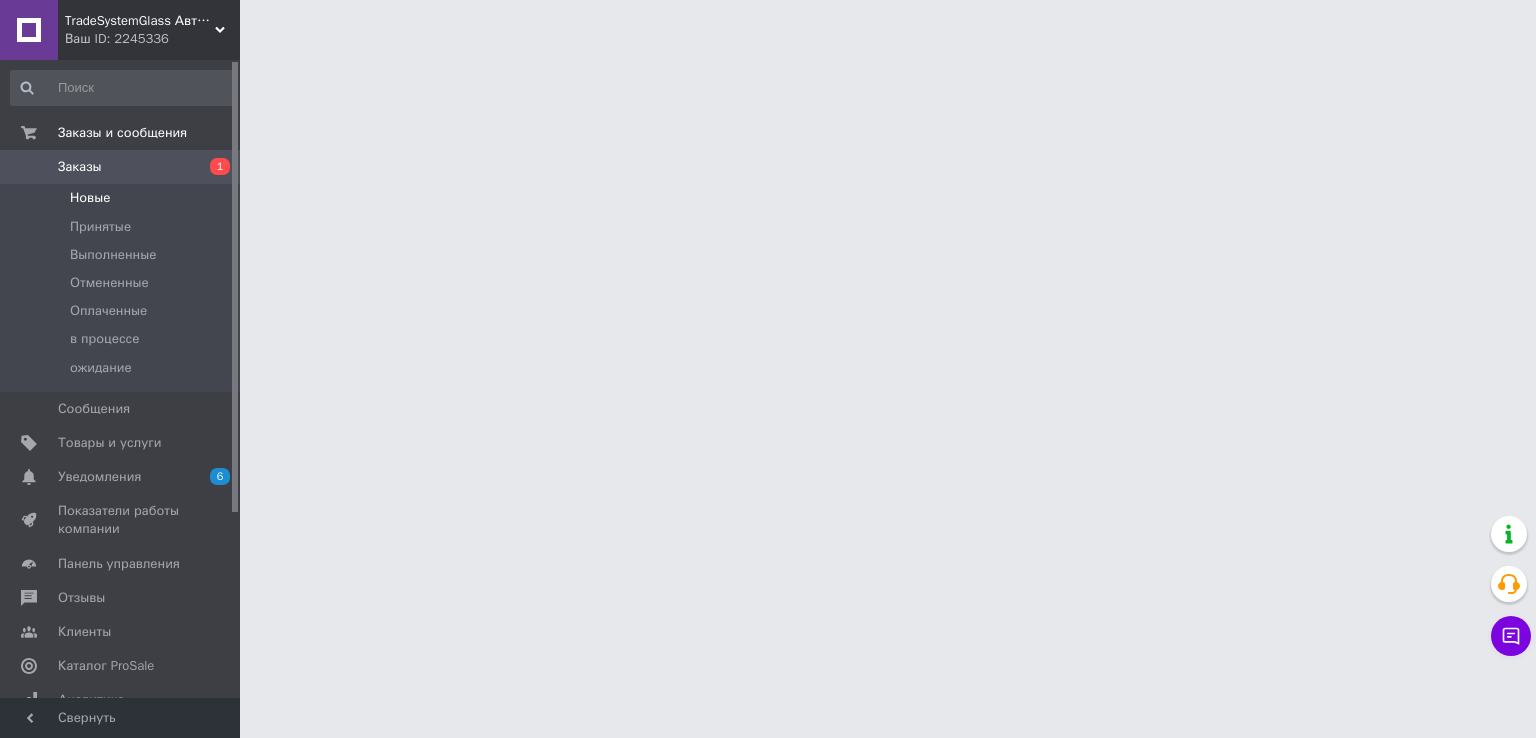 click on "Новые" at bounding box center (123, 198) 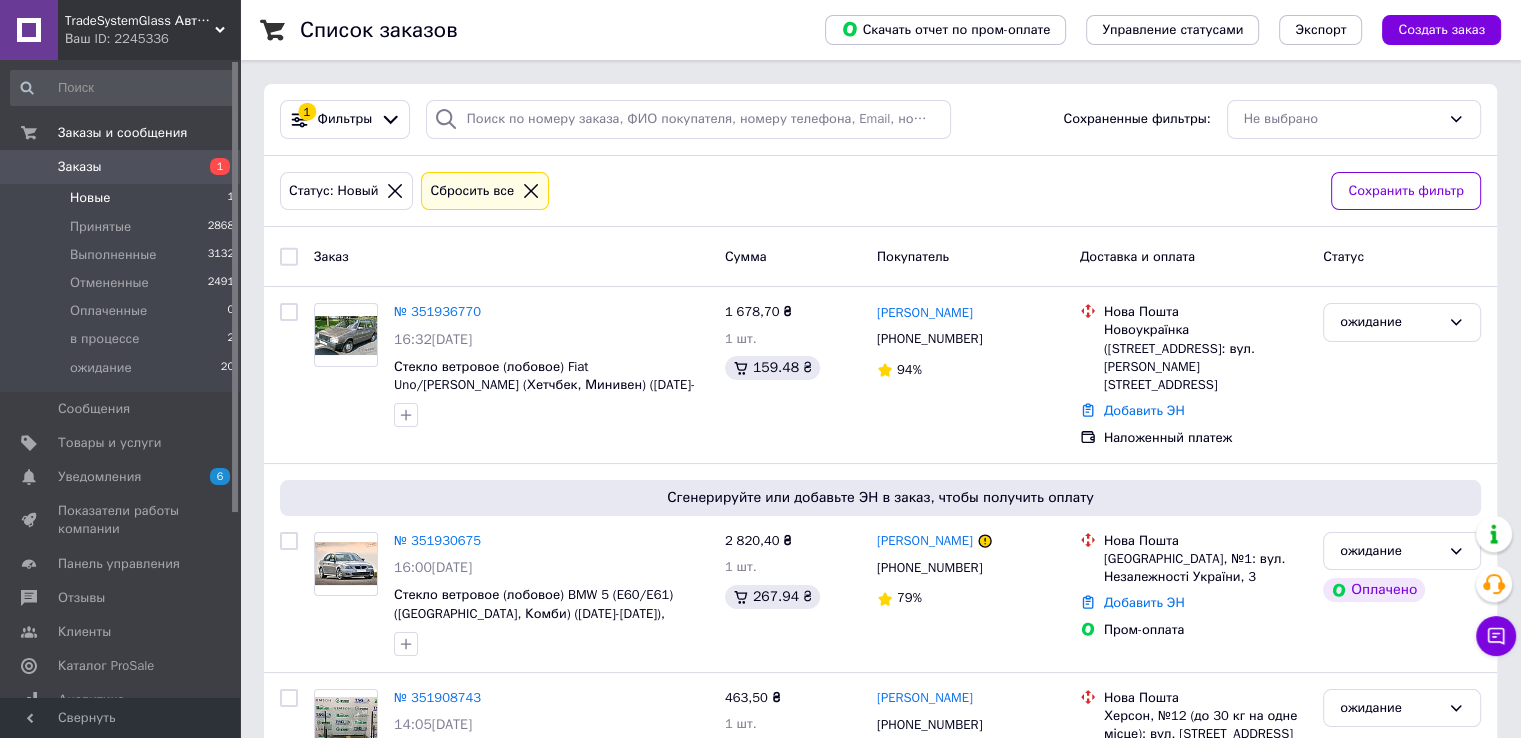 click on "Новые 1" at bounding box center [123, 198] 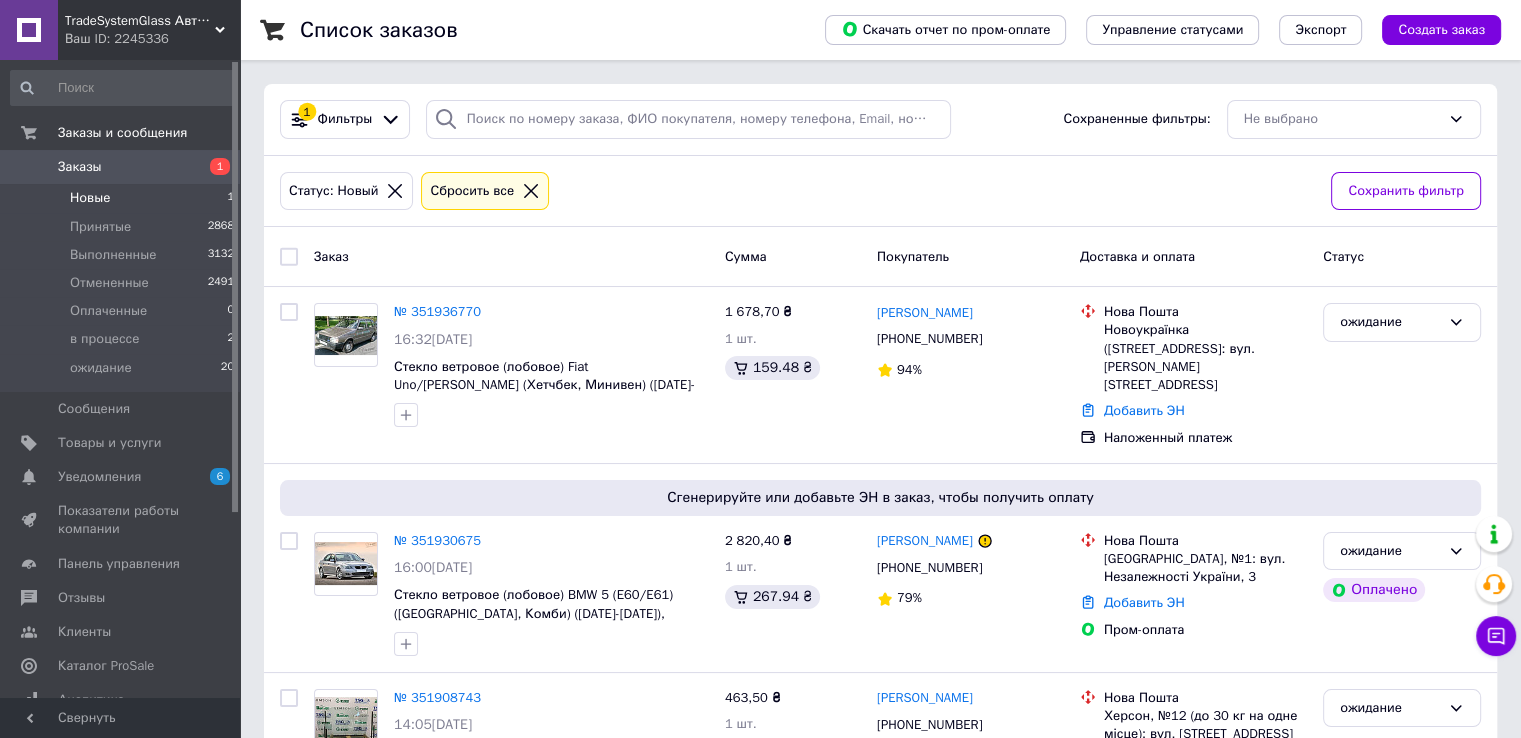 click on "Новые" at bounding box center [90, 198] 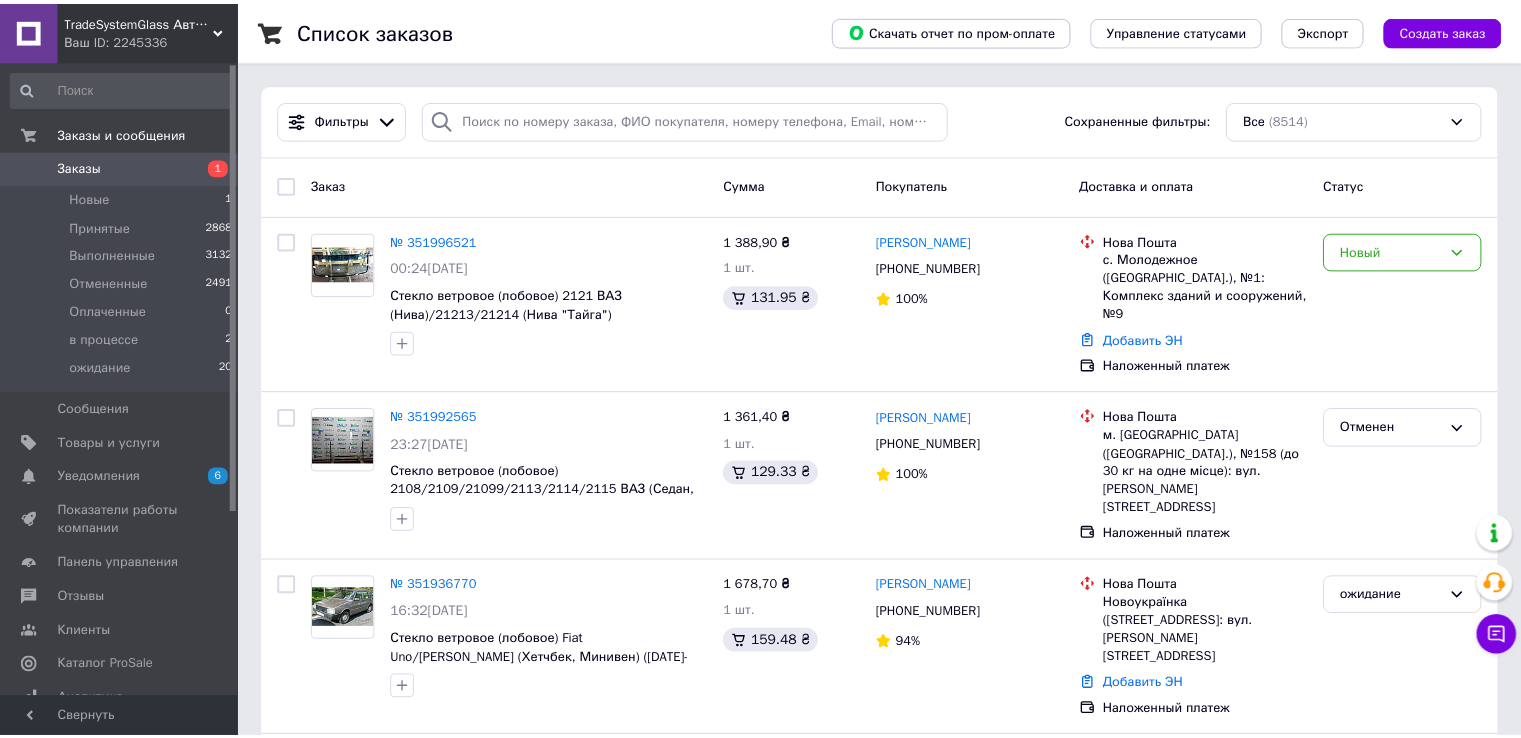scroll, scrollTop: 0, scrollLeft: 0, axis: both 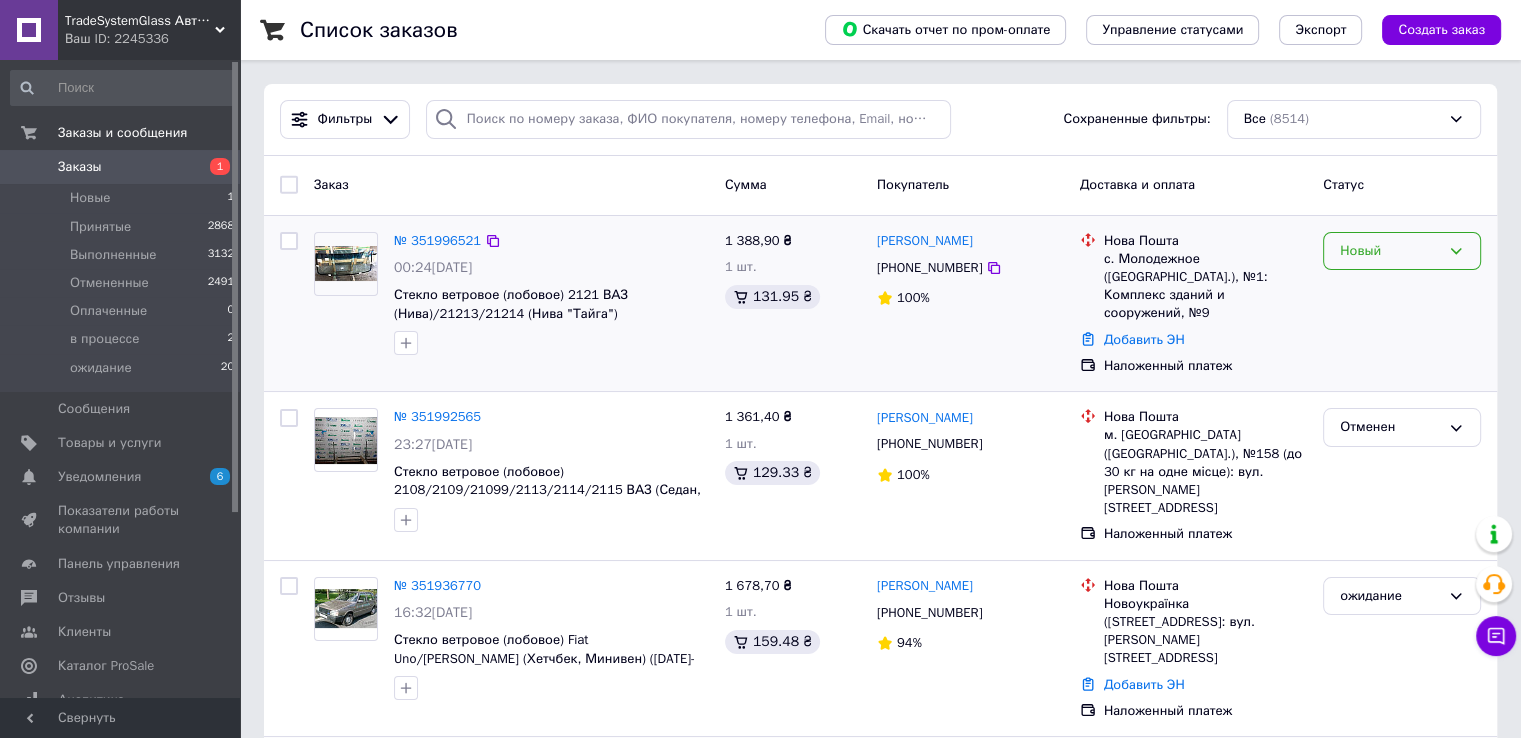 click on "Новый" at bounding box center (1402, 251) 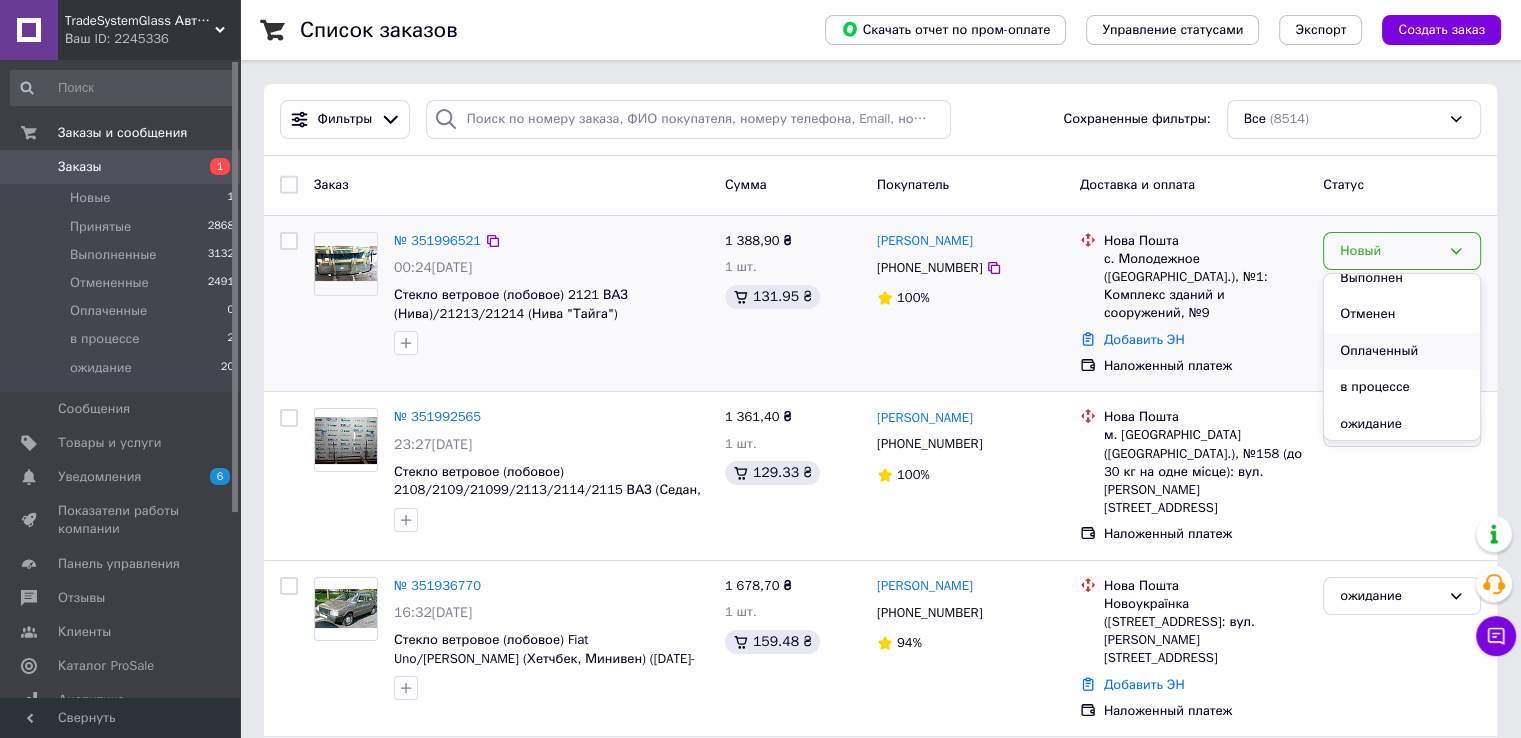 scroll, scrollTop: 53, scrollLeft: 0, axis: vertical 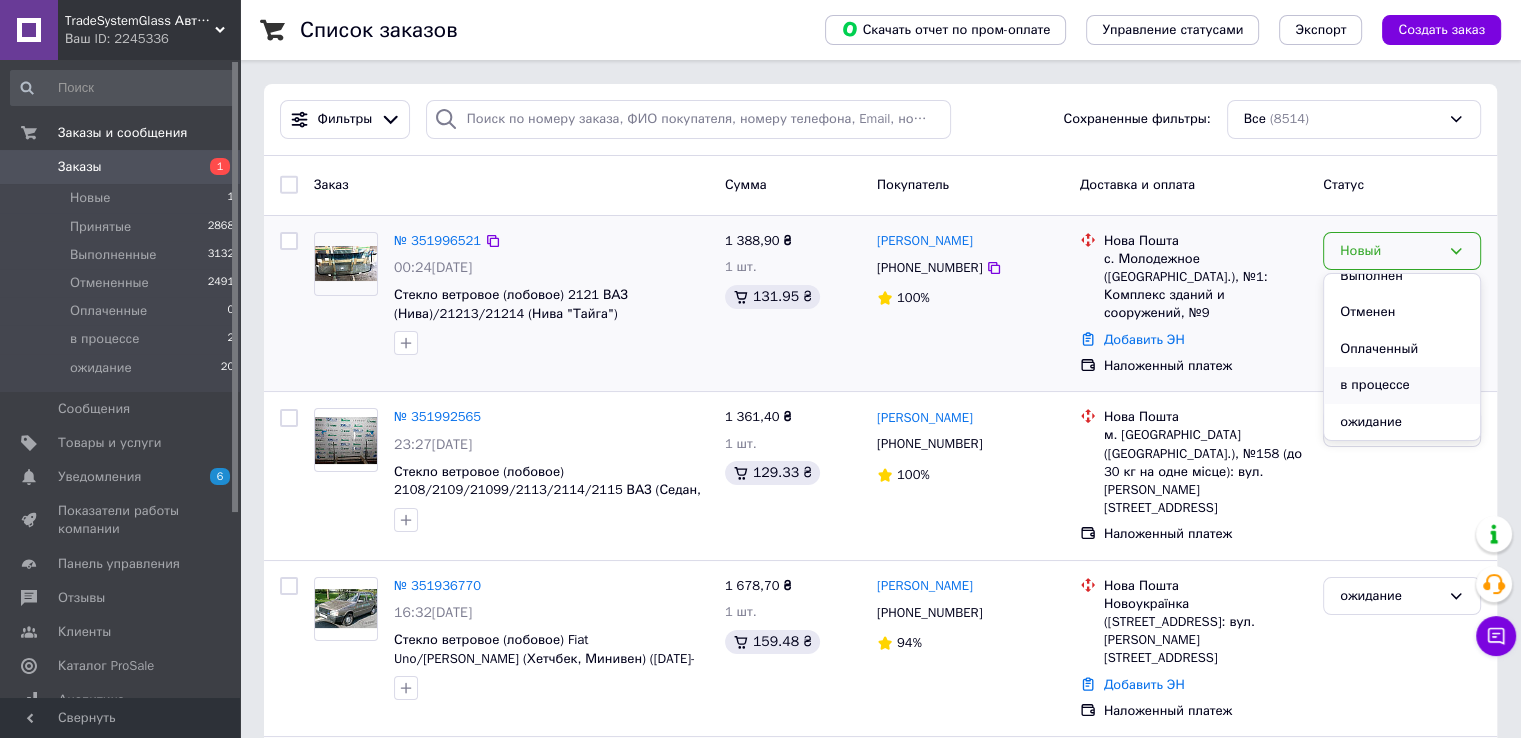 click on "в процессе" at bounding box center [1402, 385] 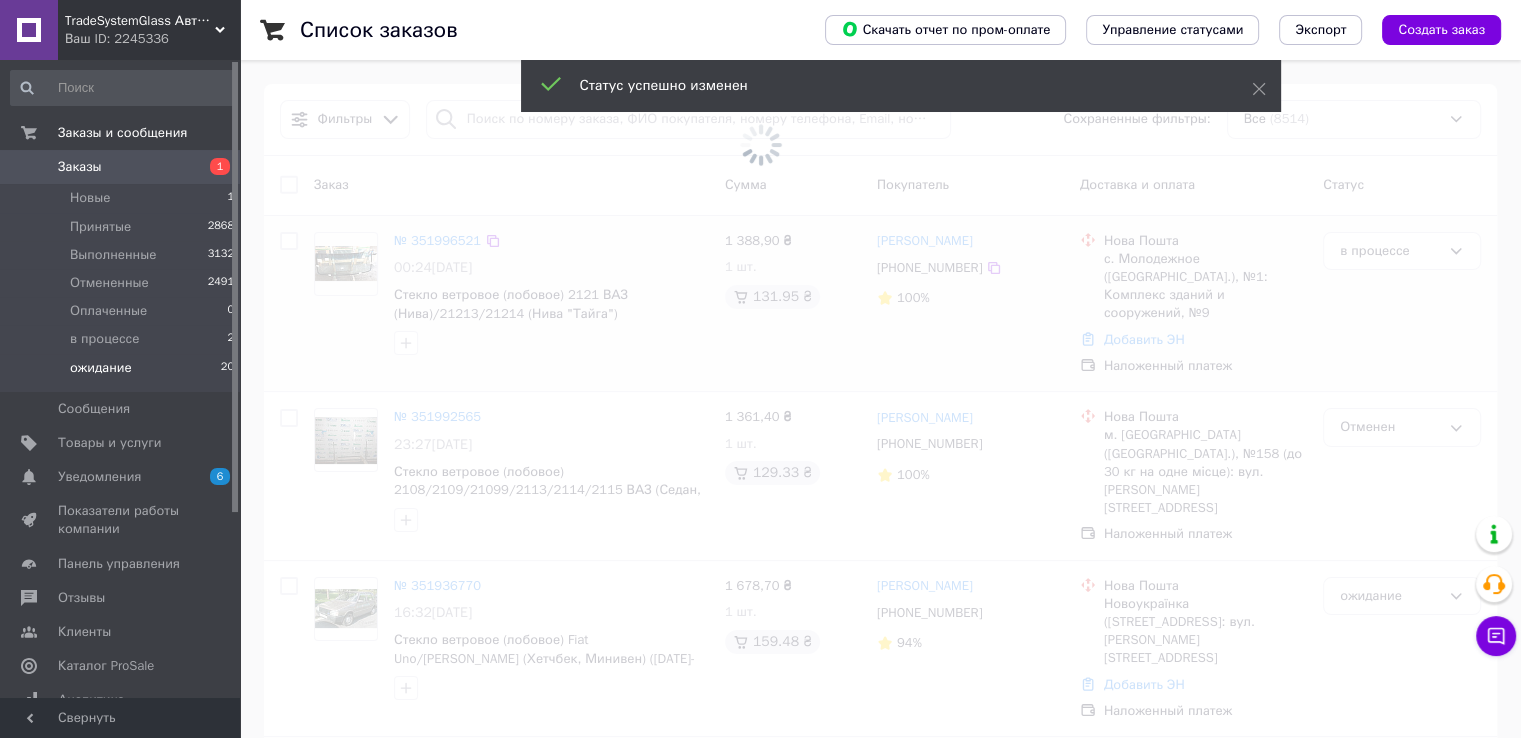click on "ожидание" at bounding box center [101, 368] 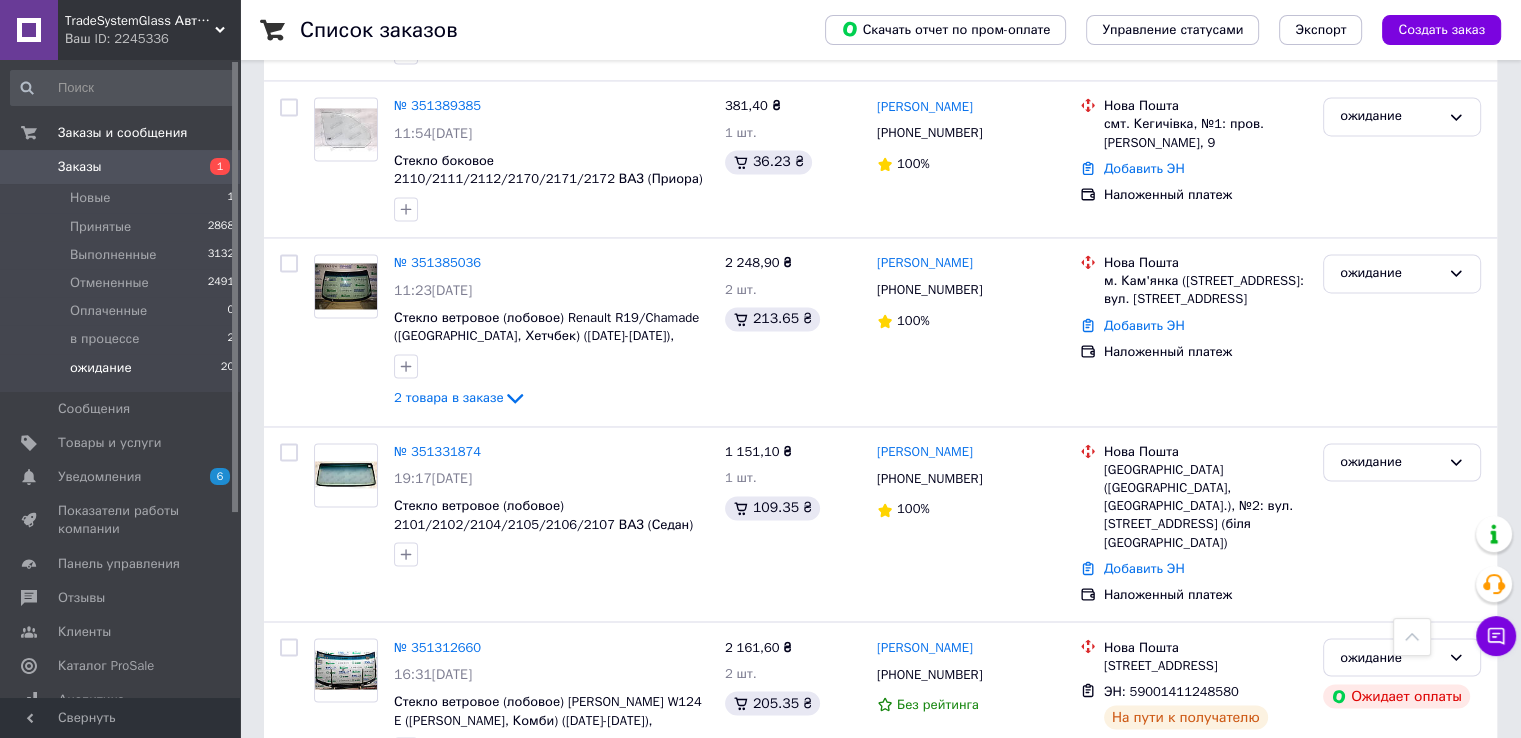 scroll, scrollTop: 3220, scrollLeft: 0, axis: vertical 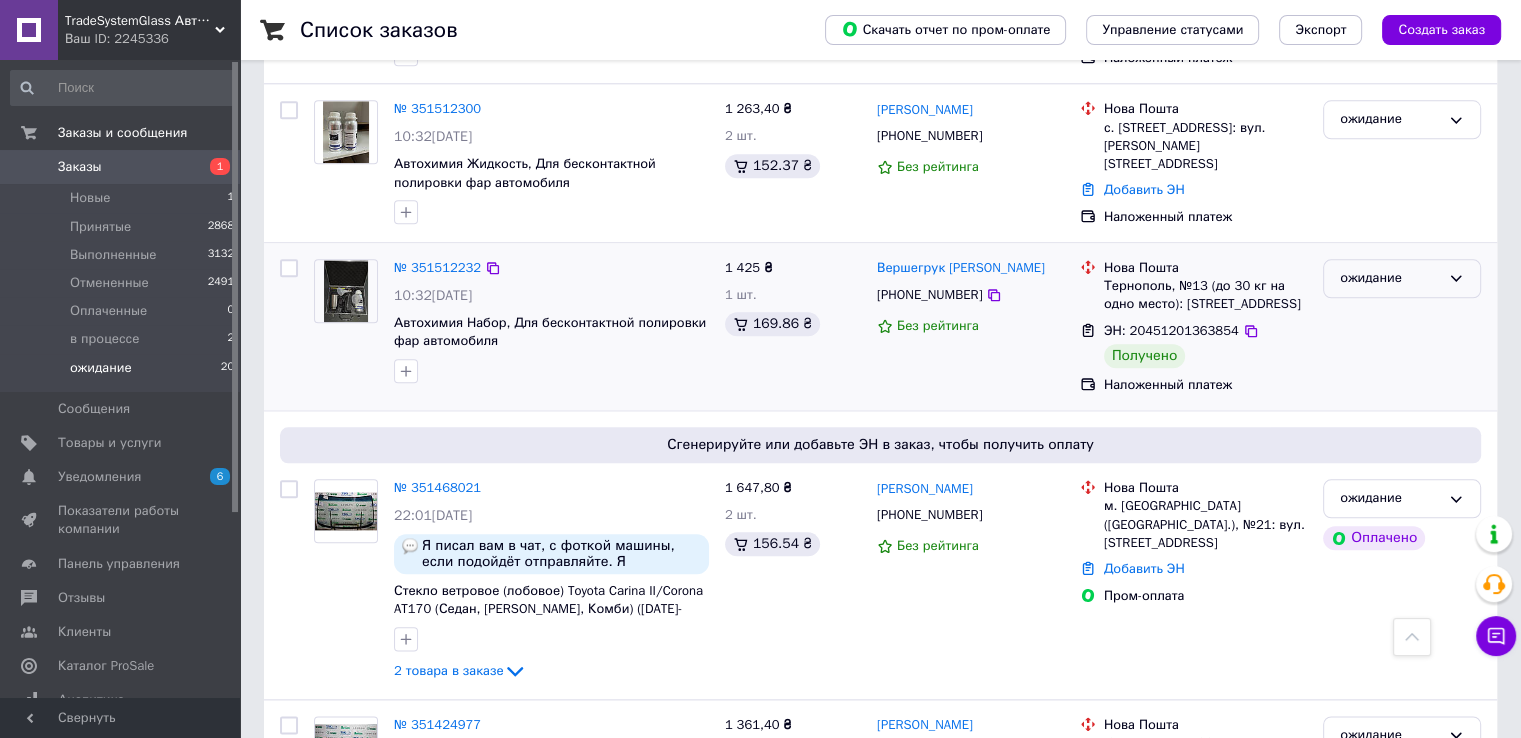 click on "ожидание" at bounding box center [1390, 278] 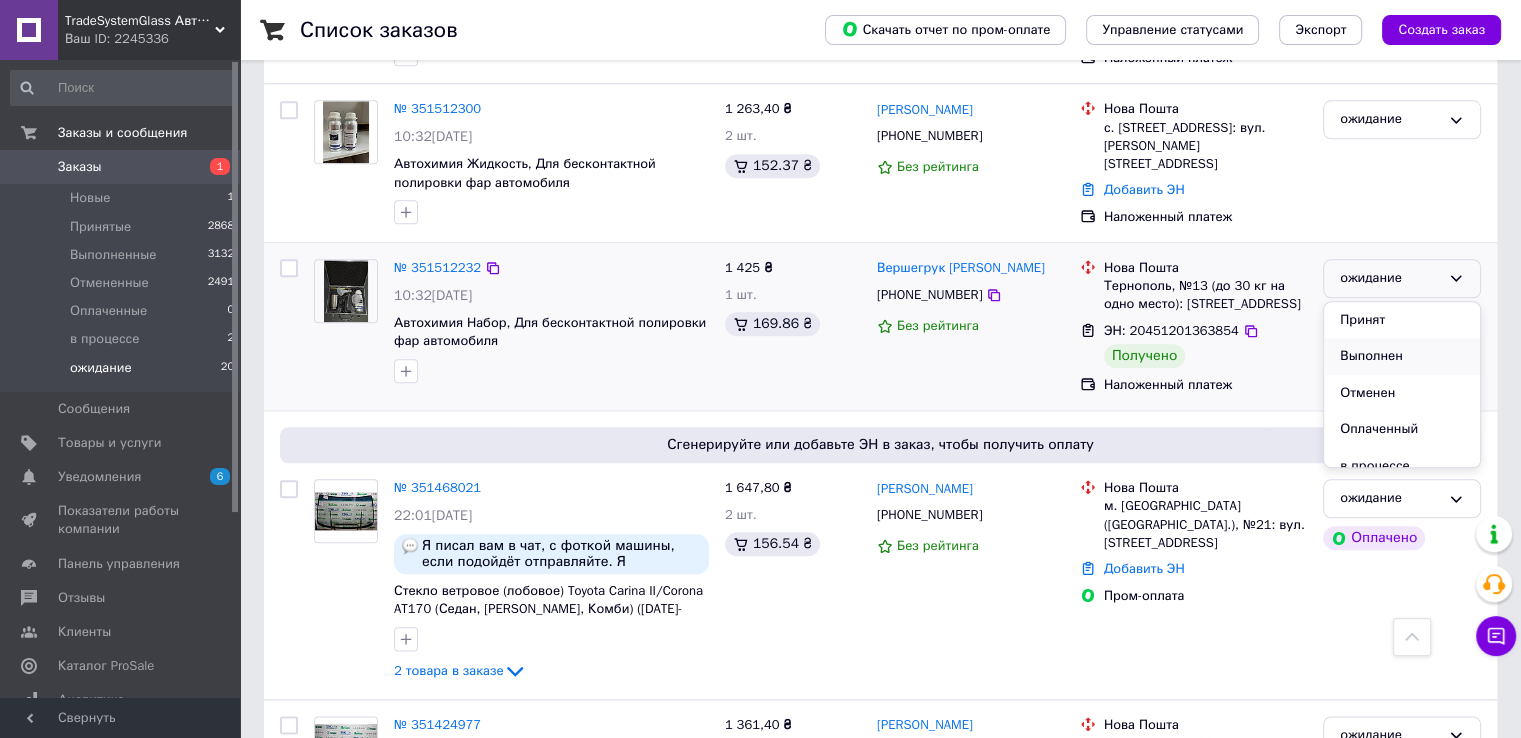 click on "Выполнен" at bounding box center [1402, 356] 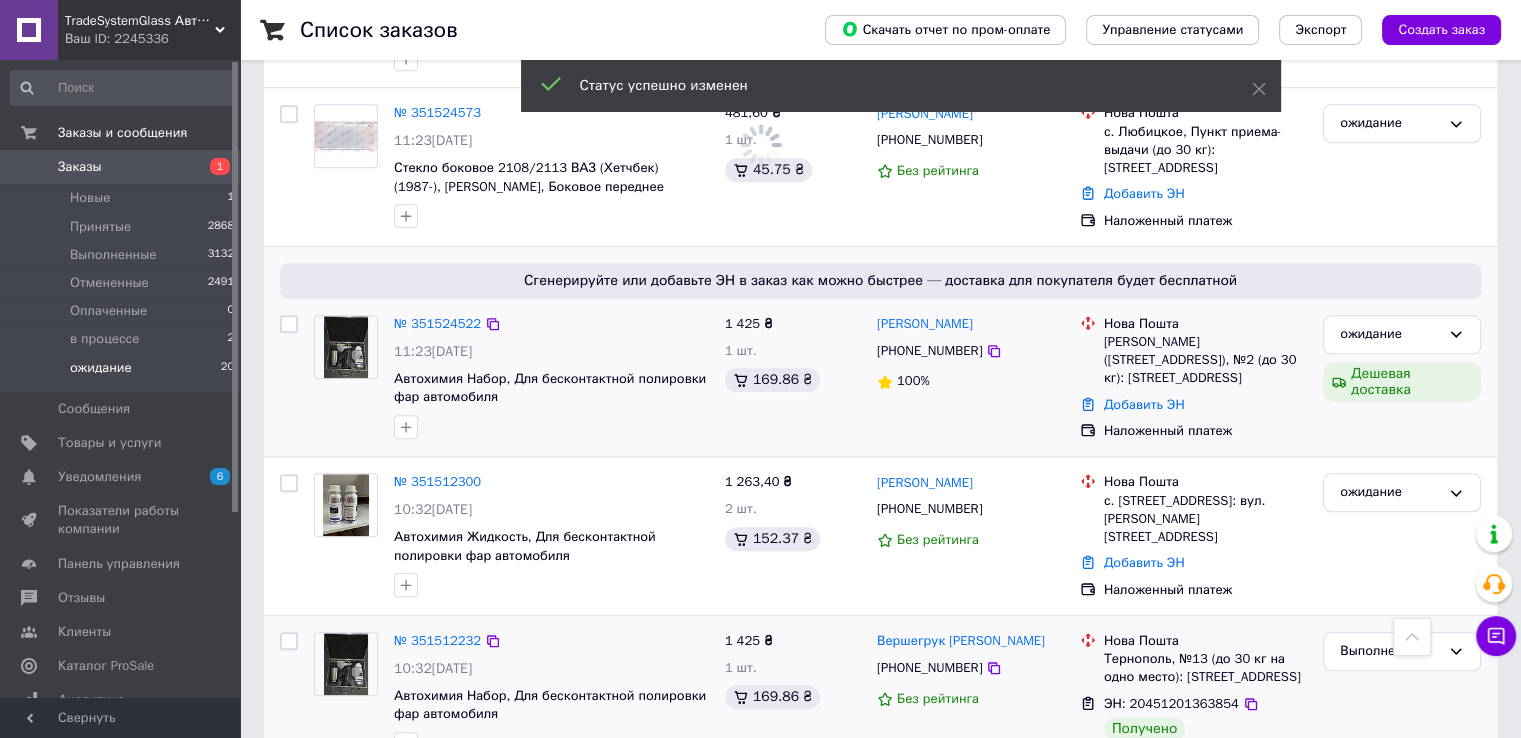 scroll, scrollTop: 1820, scrollLeft: 0, axis: vertical 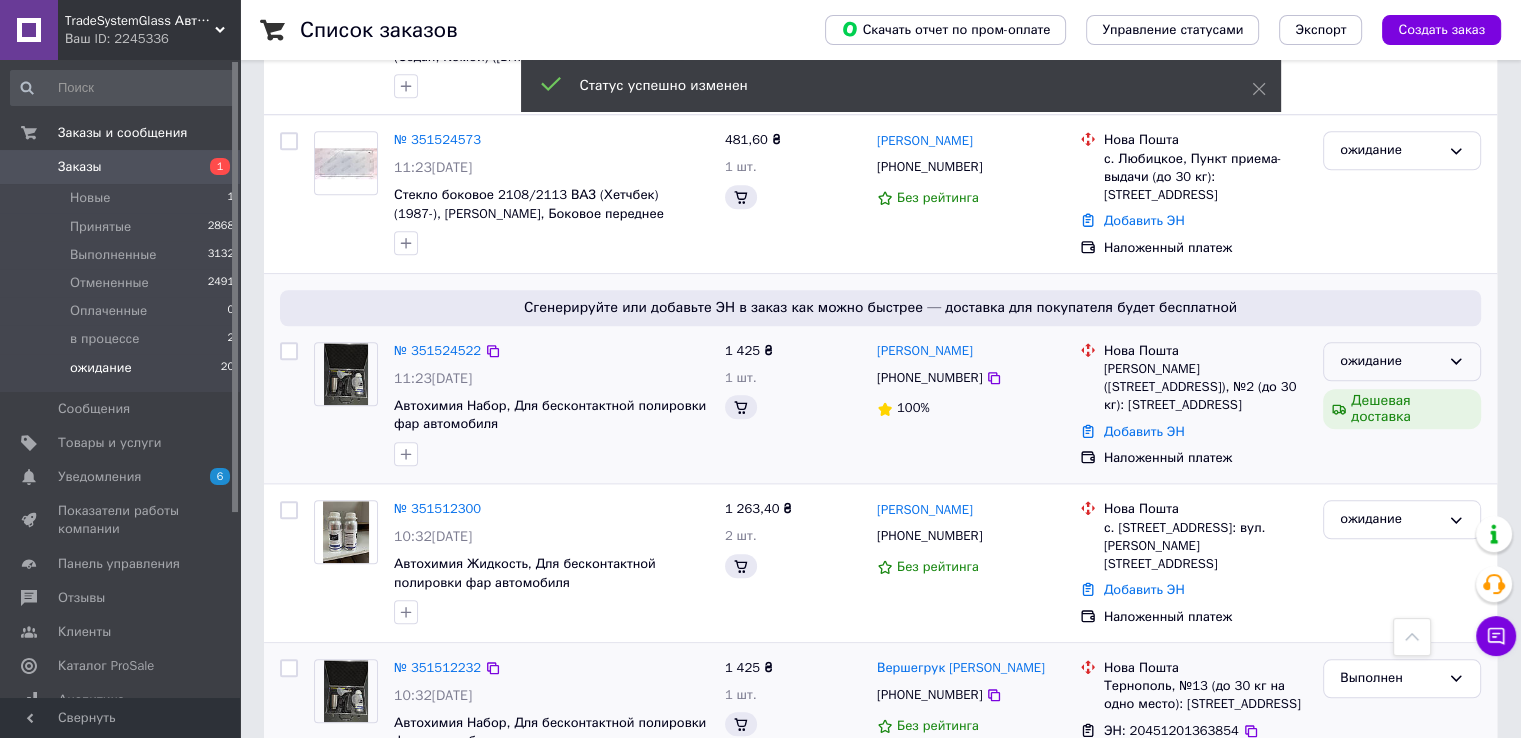 click on "ожидание" at bounding box center (1390, 361) 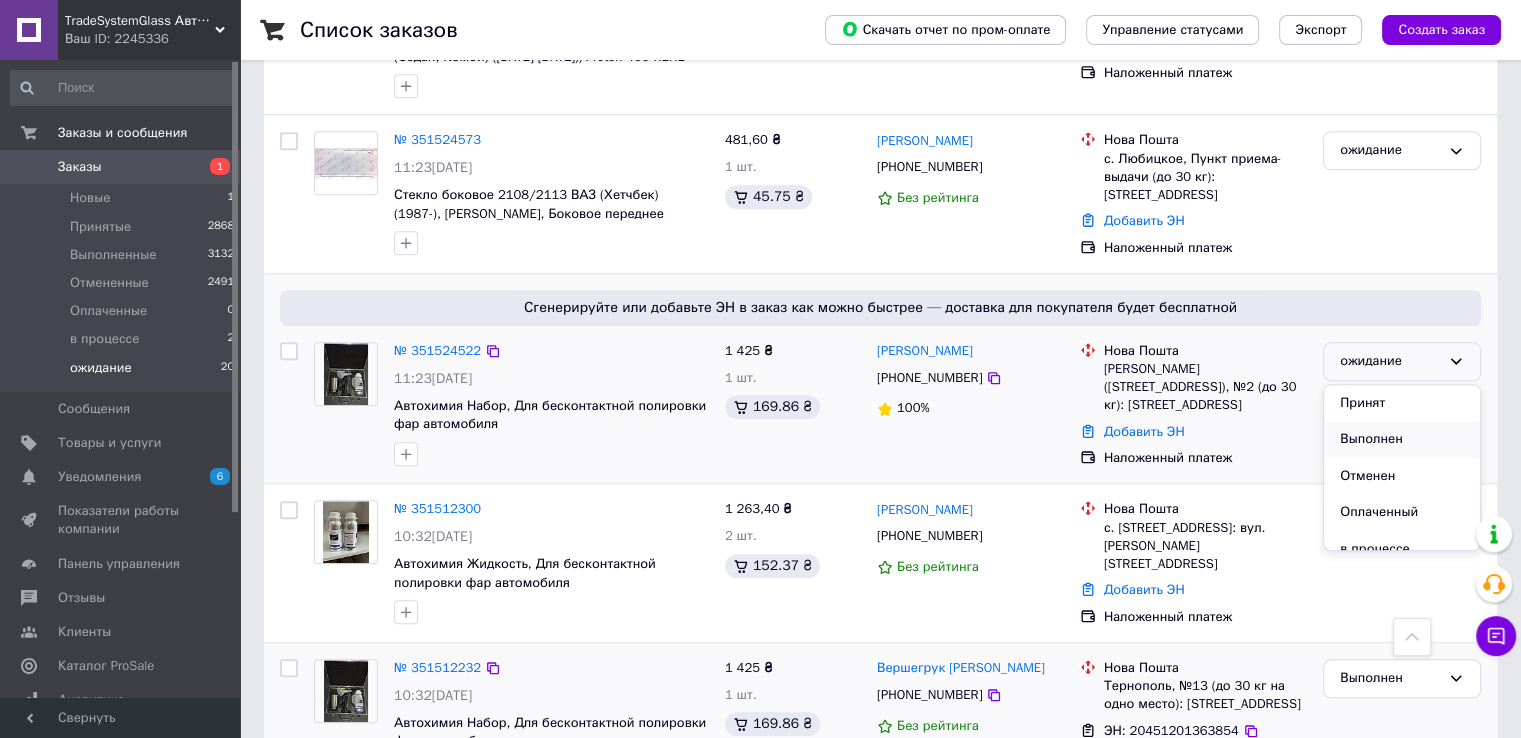 click on "Выполнен" at bounding box center (1402, 439) 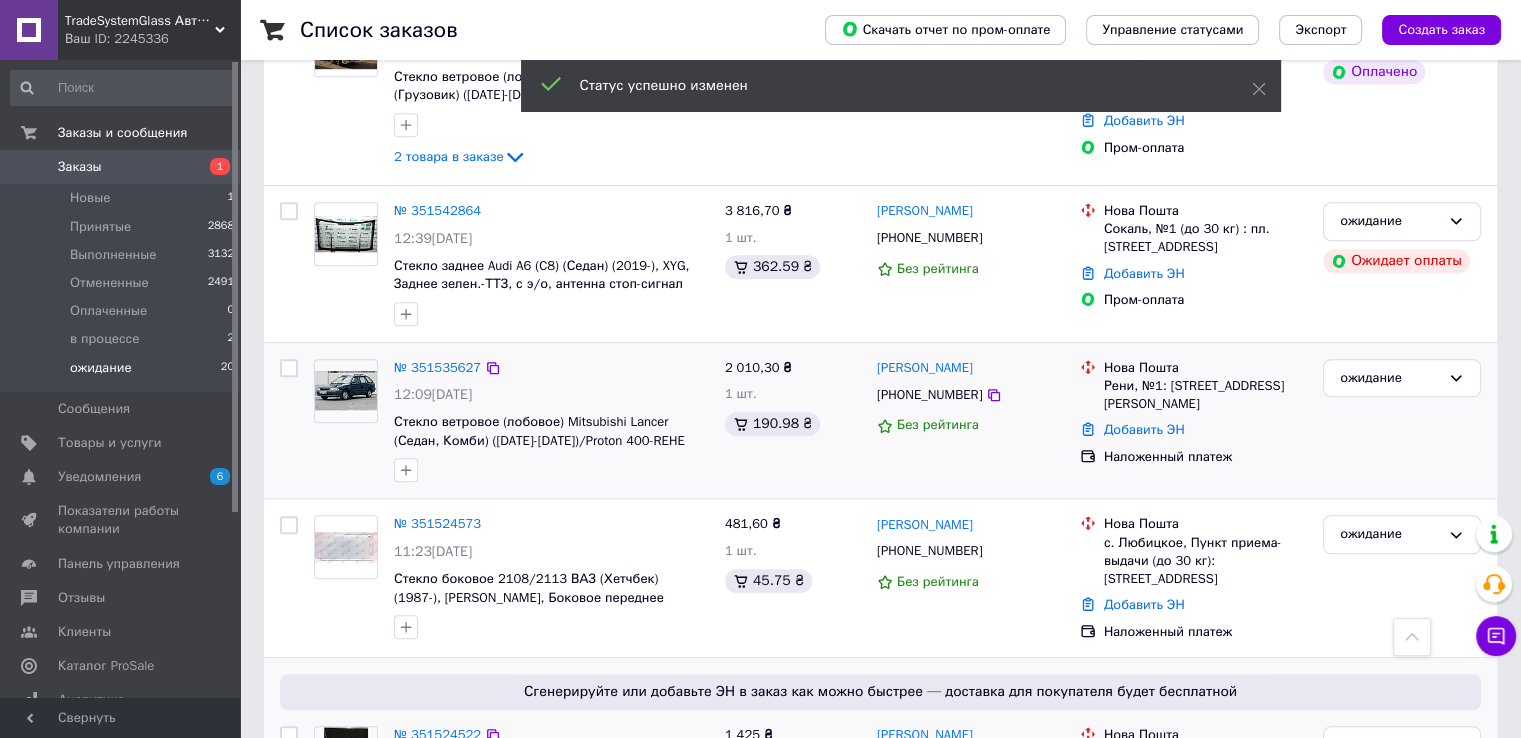 scroll, scrollTop: 1420, scrollLeft: 0, axis: vertical 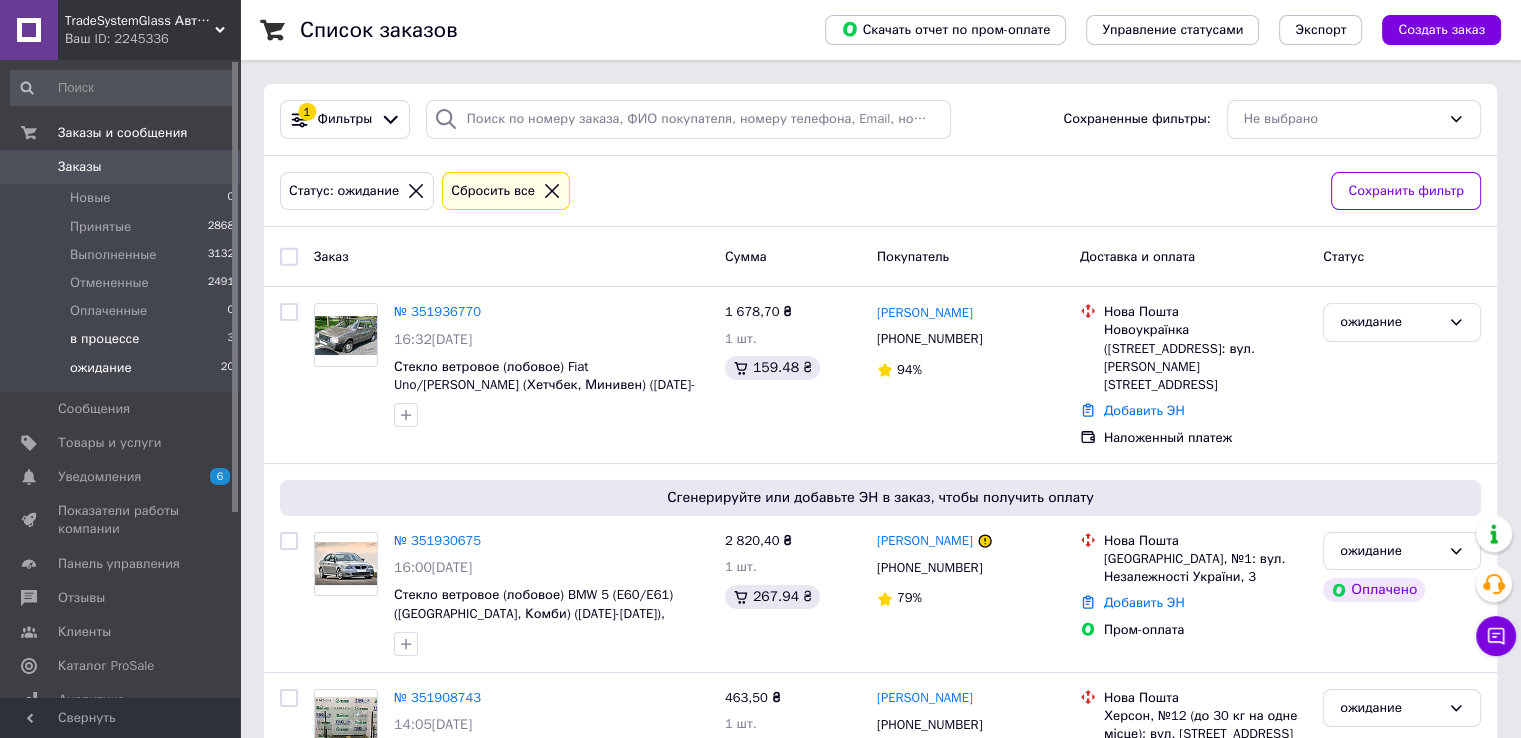 click on "в процессе" at bounding box center [104, 339] 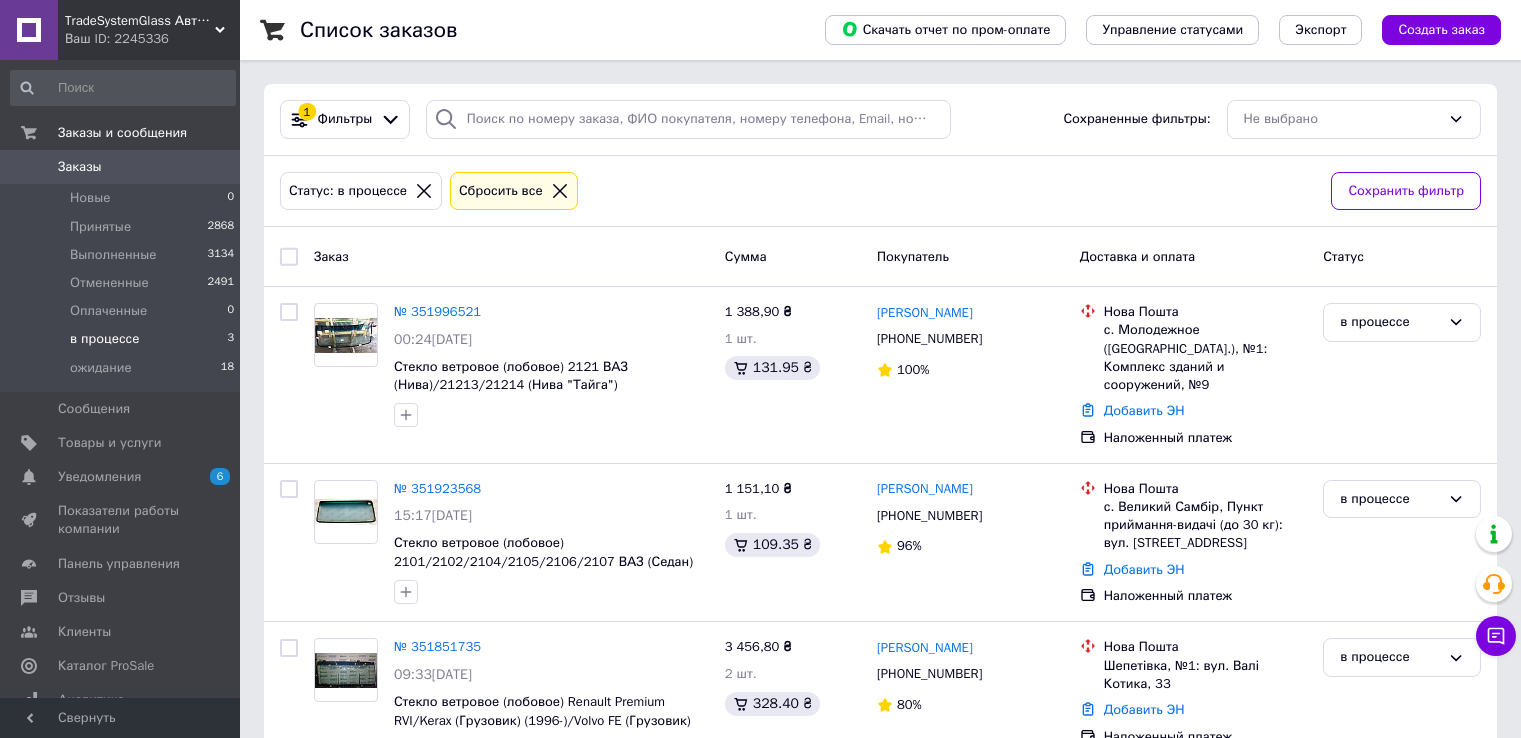 scroll, scrollTop: 0, scrollLeft: 0, axis: both 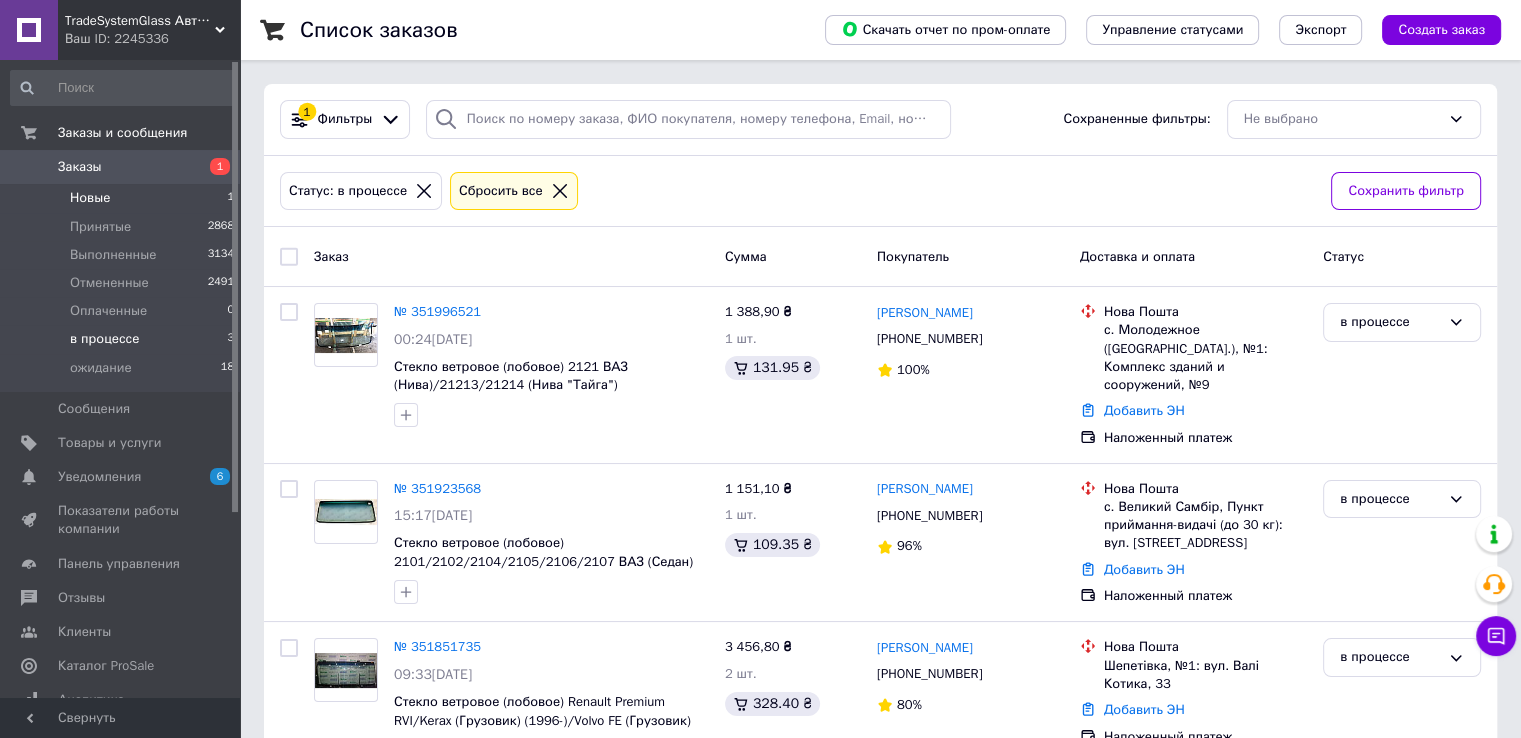 click on "Новые 1" at bounding box center (123, 198) 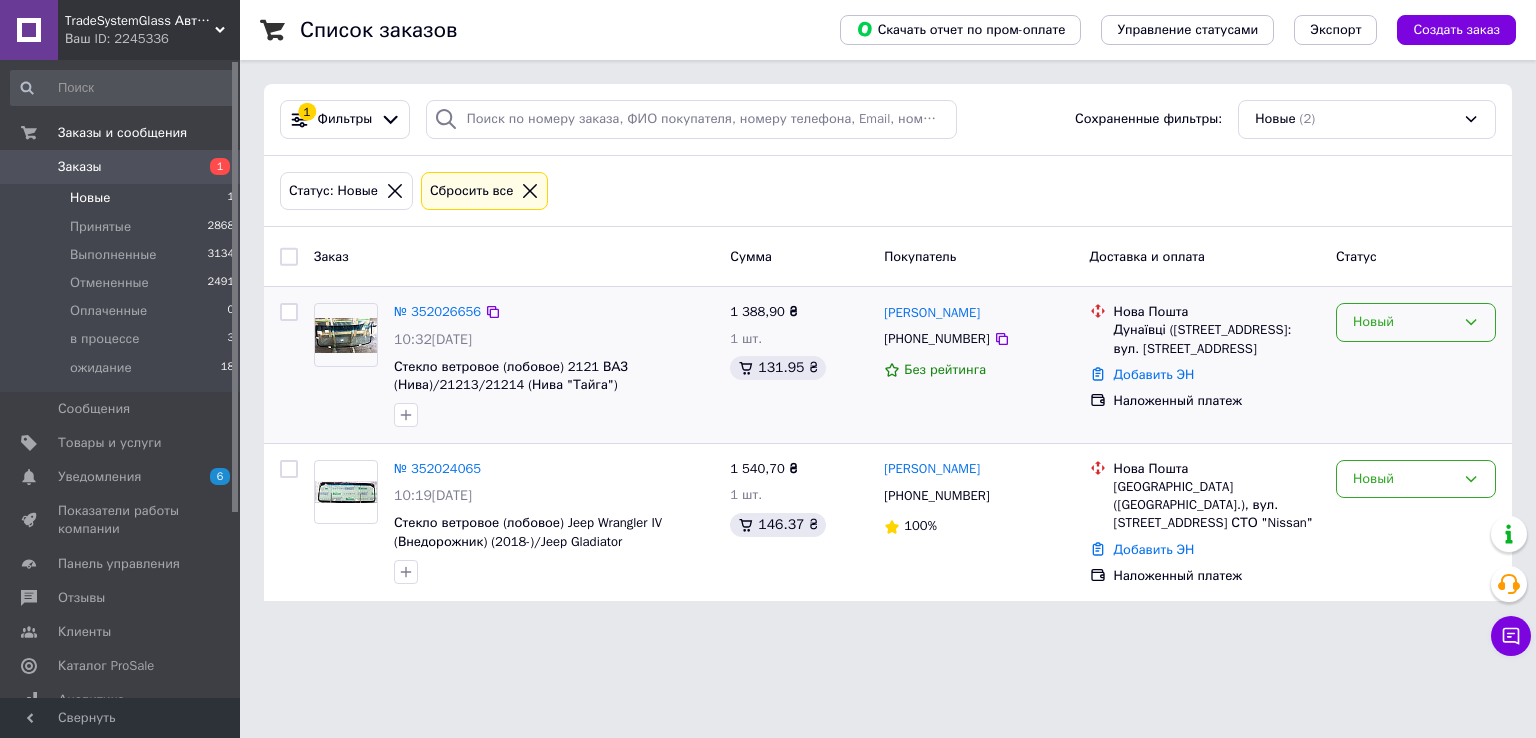 click on "Новый" at bounding box center (1404, 322) 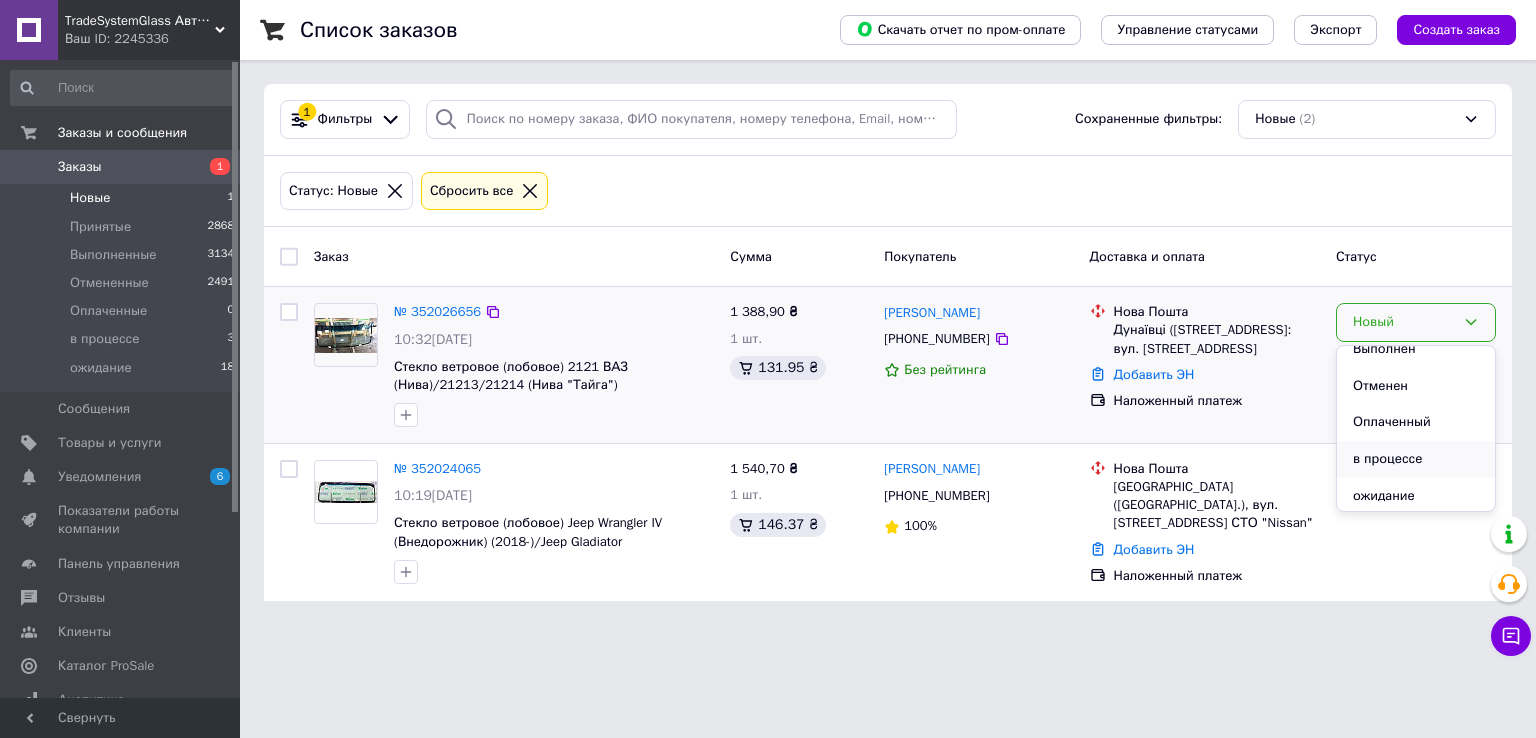 scroll, scrollTop: 53, scrollLeft: 0, axis: vertical 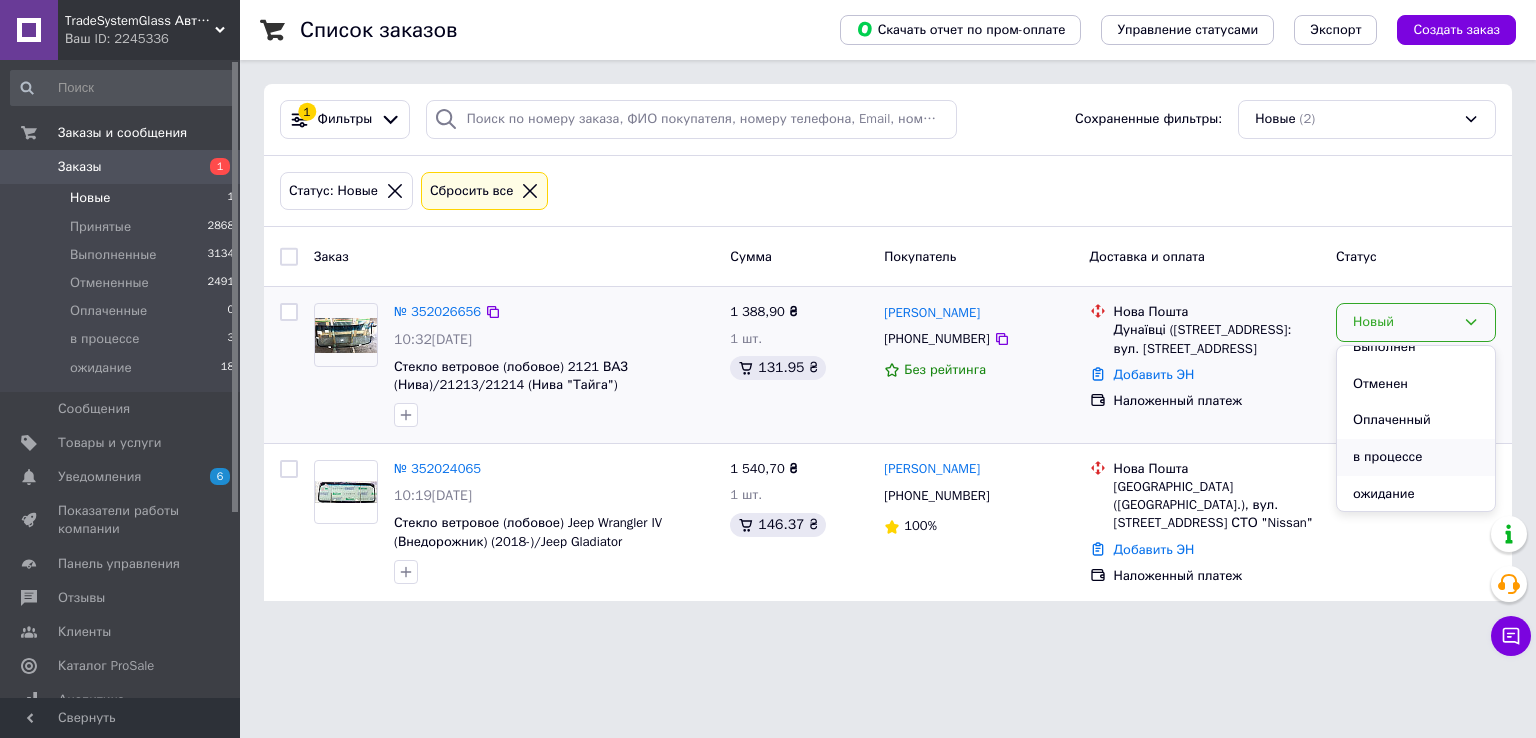 click on "в процессе" at bounding box center (1416, 457) 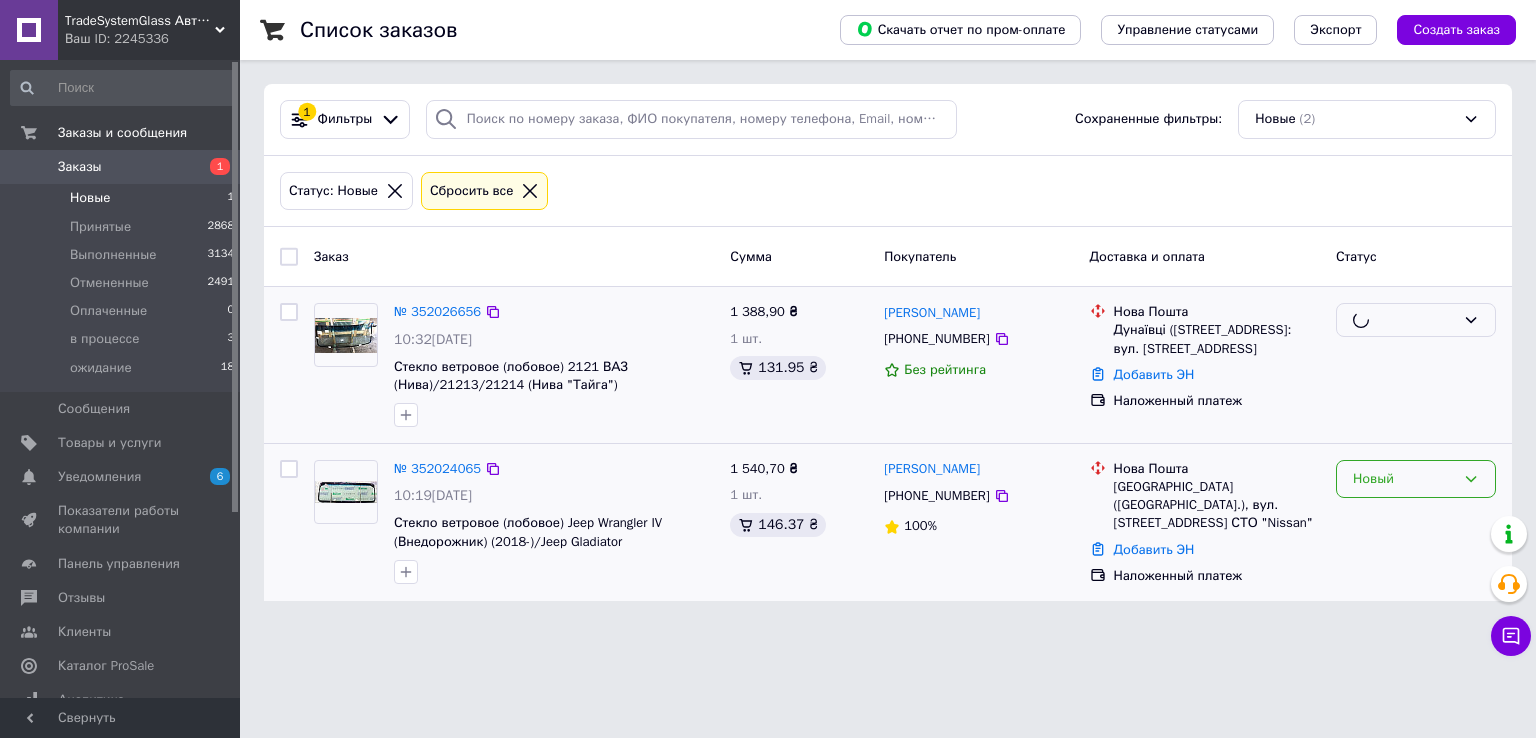 click on "Новый" at bounding box center (1404, 479) 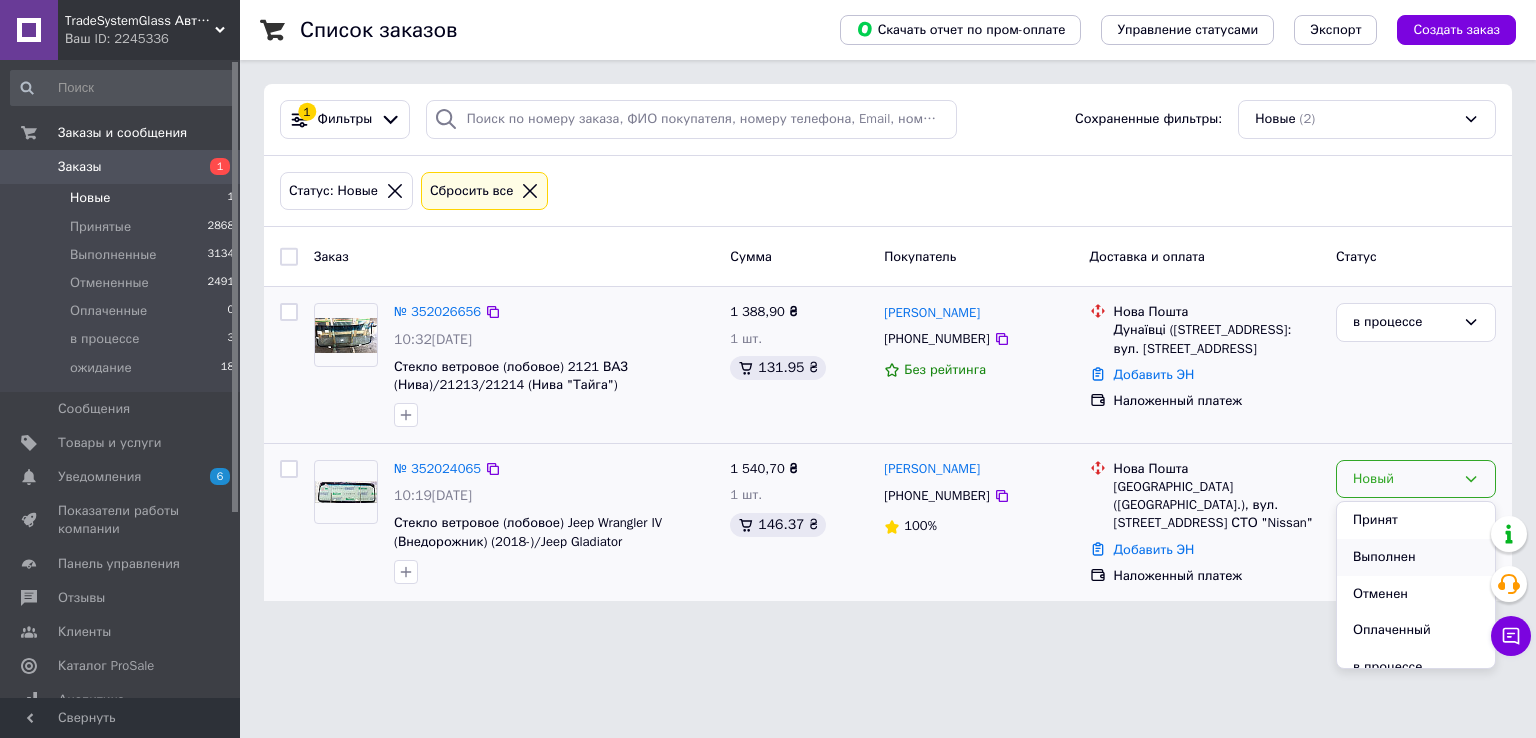 scroll, scrollTop: 53, scrollLeft: 0, axis: vertical 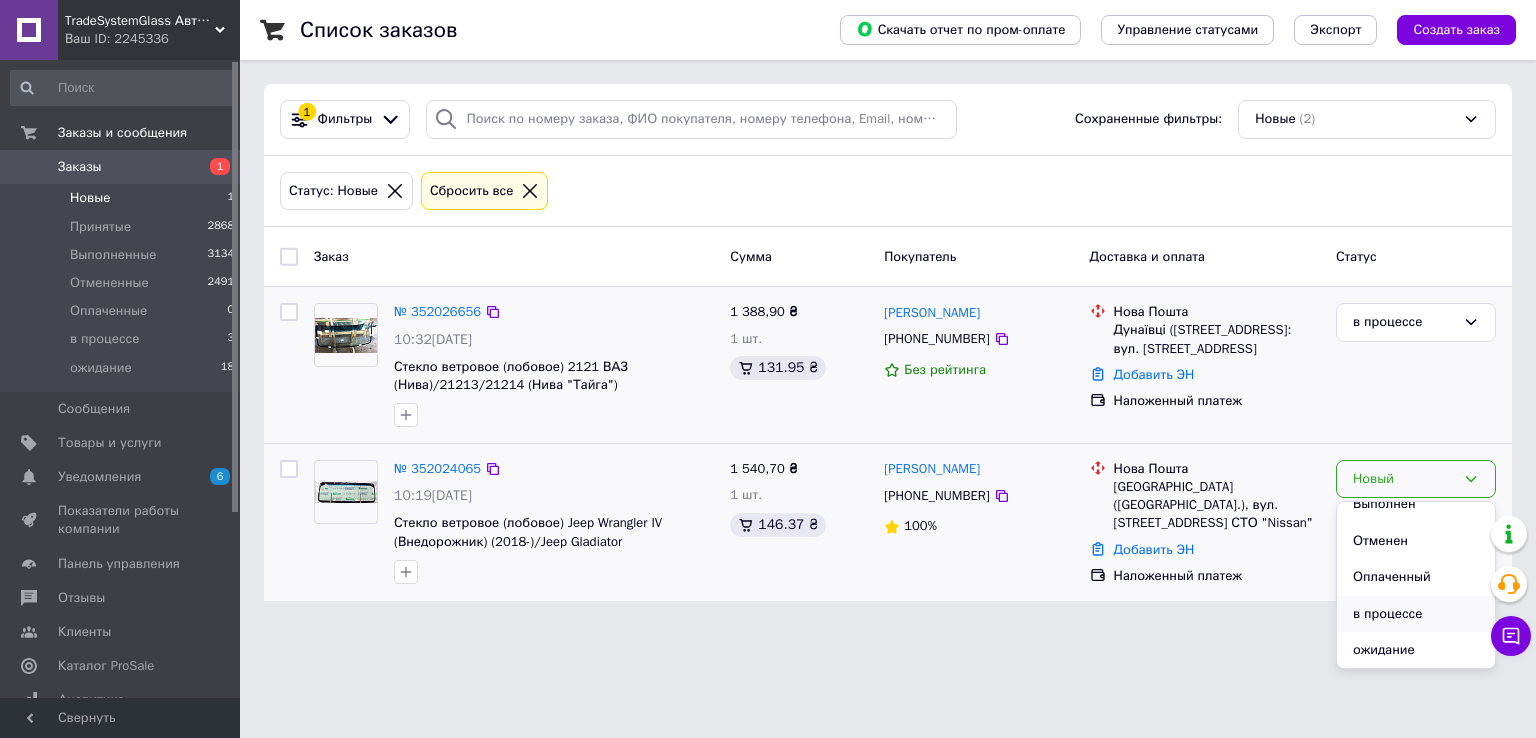 click on "в процессе" at bounding box center (1416, 614) 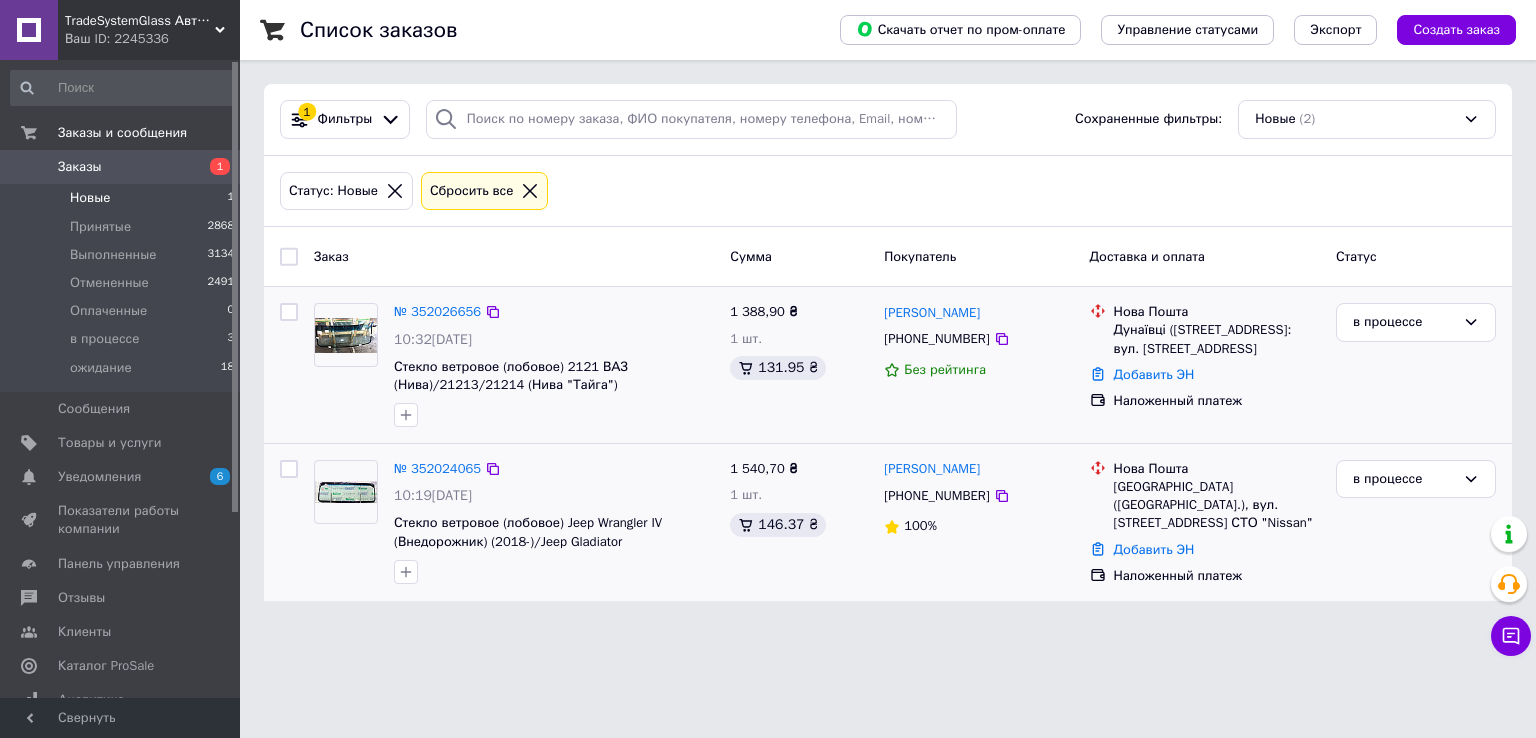 click on "Новые 1" at bounding box center [123, 198] 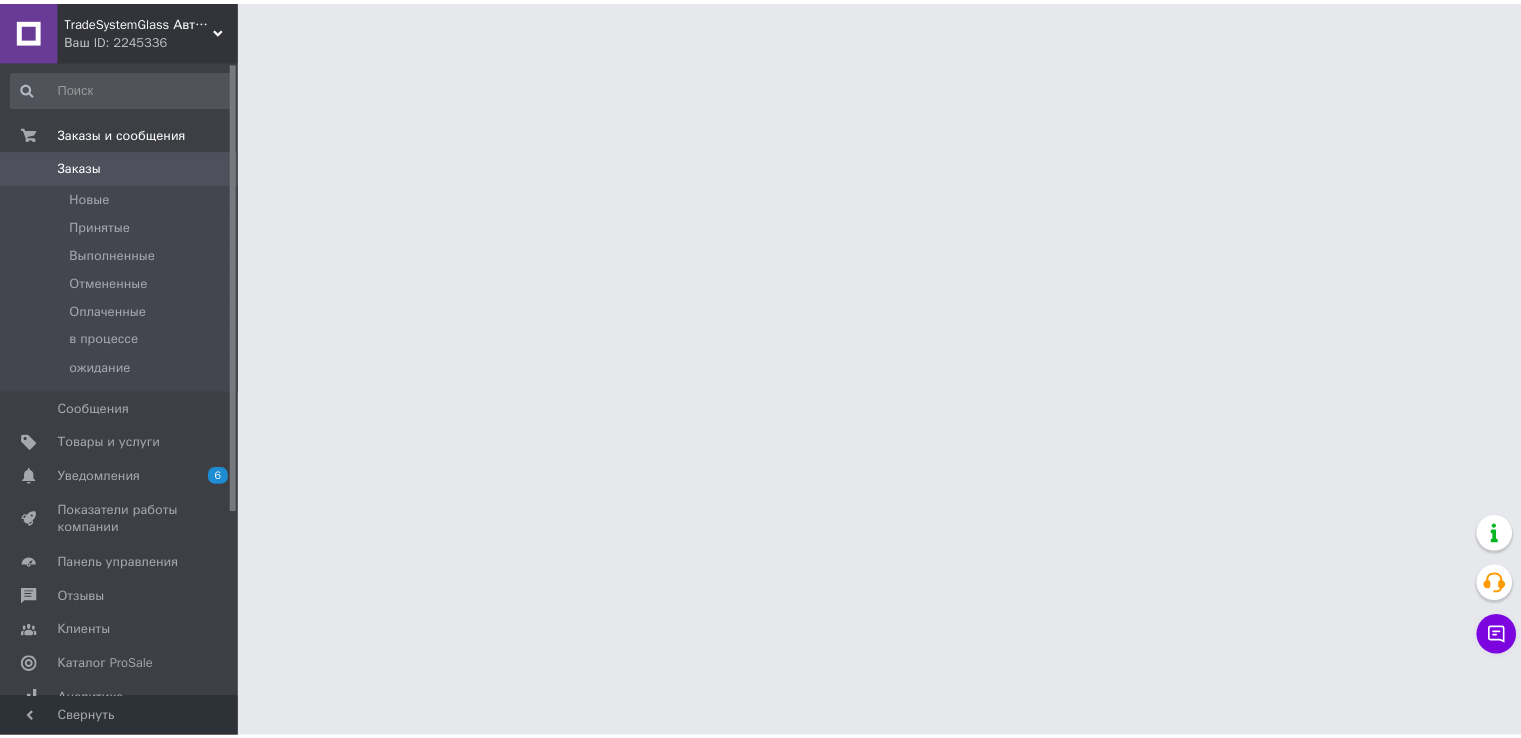 scroll, scrollTop: 0, scrollLeft: 0, axis: both 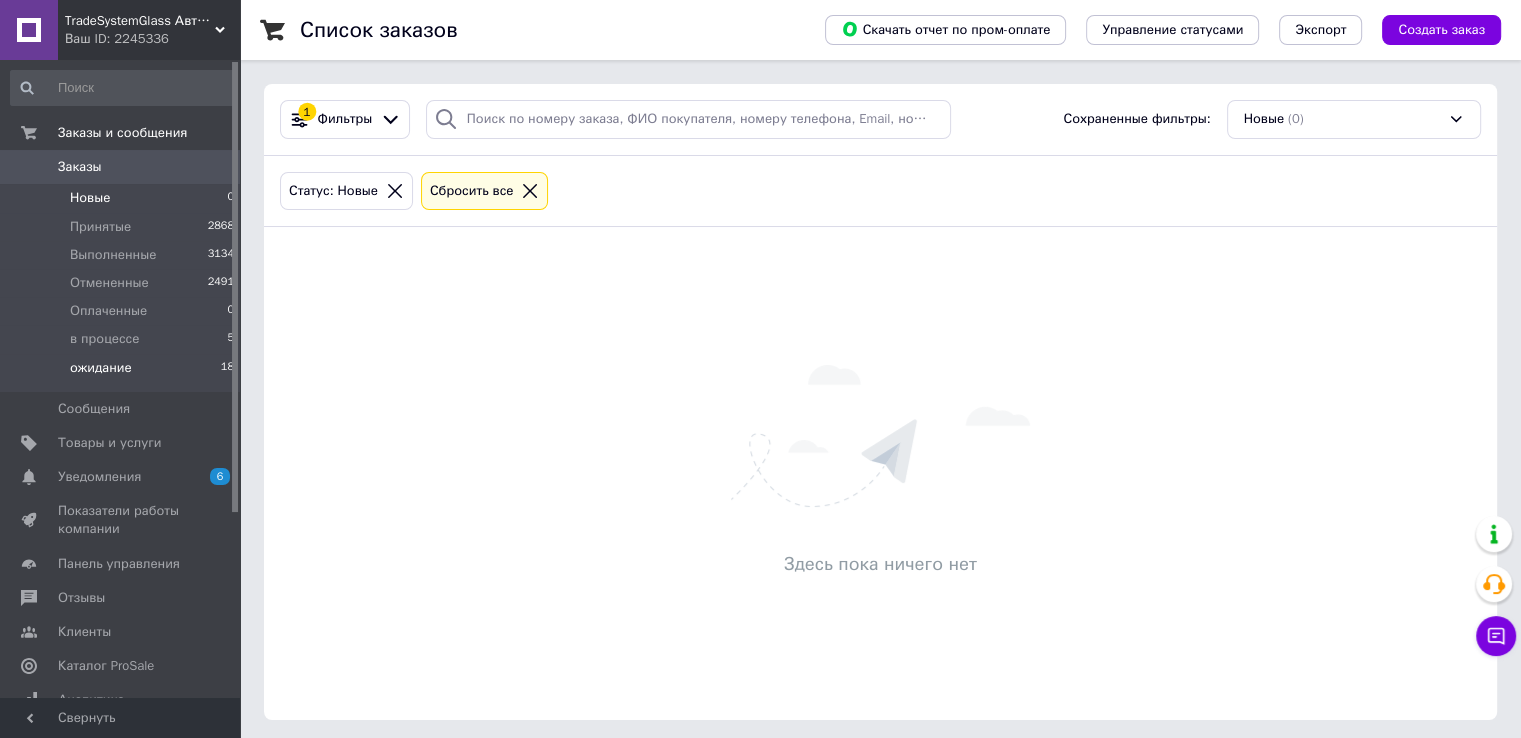 click on "ожидание 18" at bounding box center (123, 373) 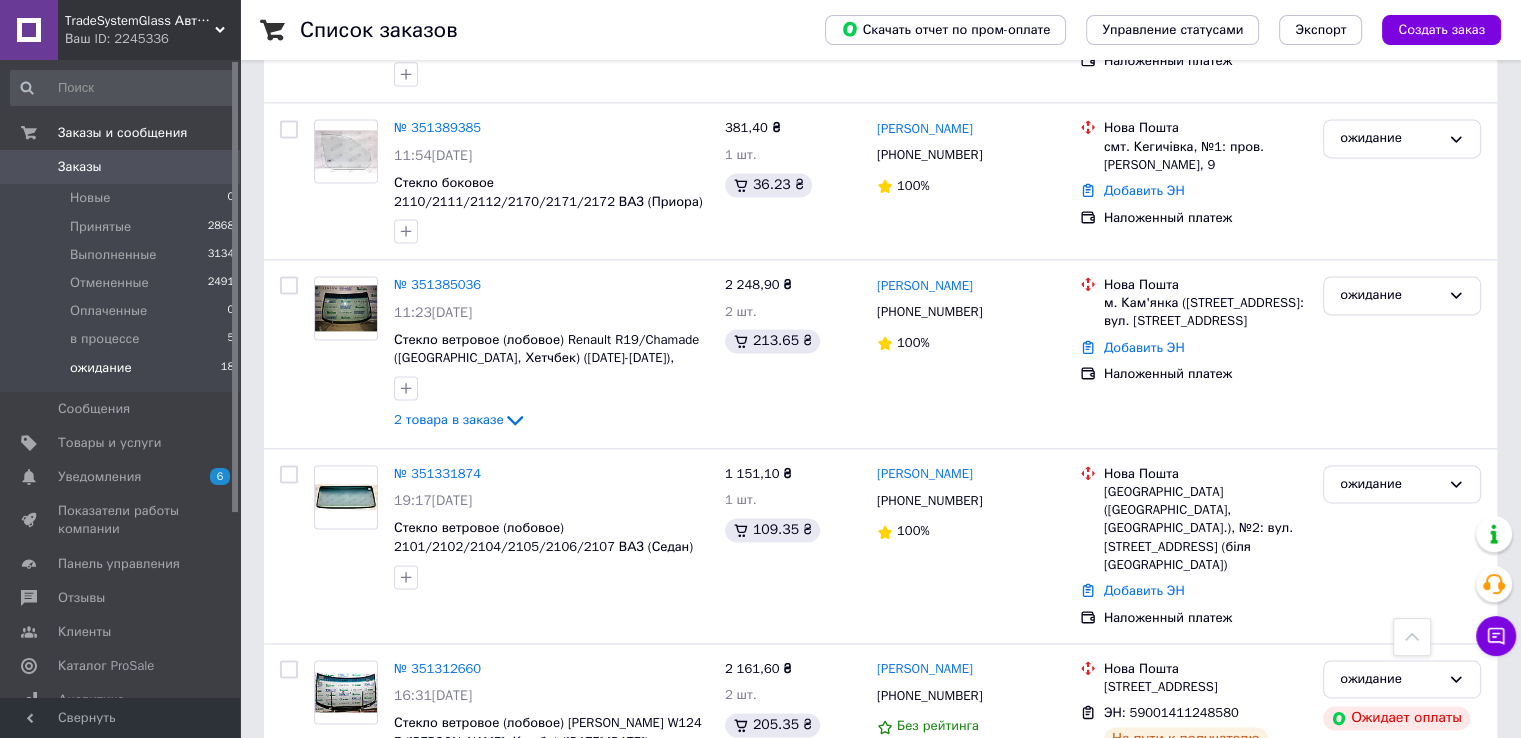 scroll, scrollTop: 2823, scrollLeft: 0, axis: vertical 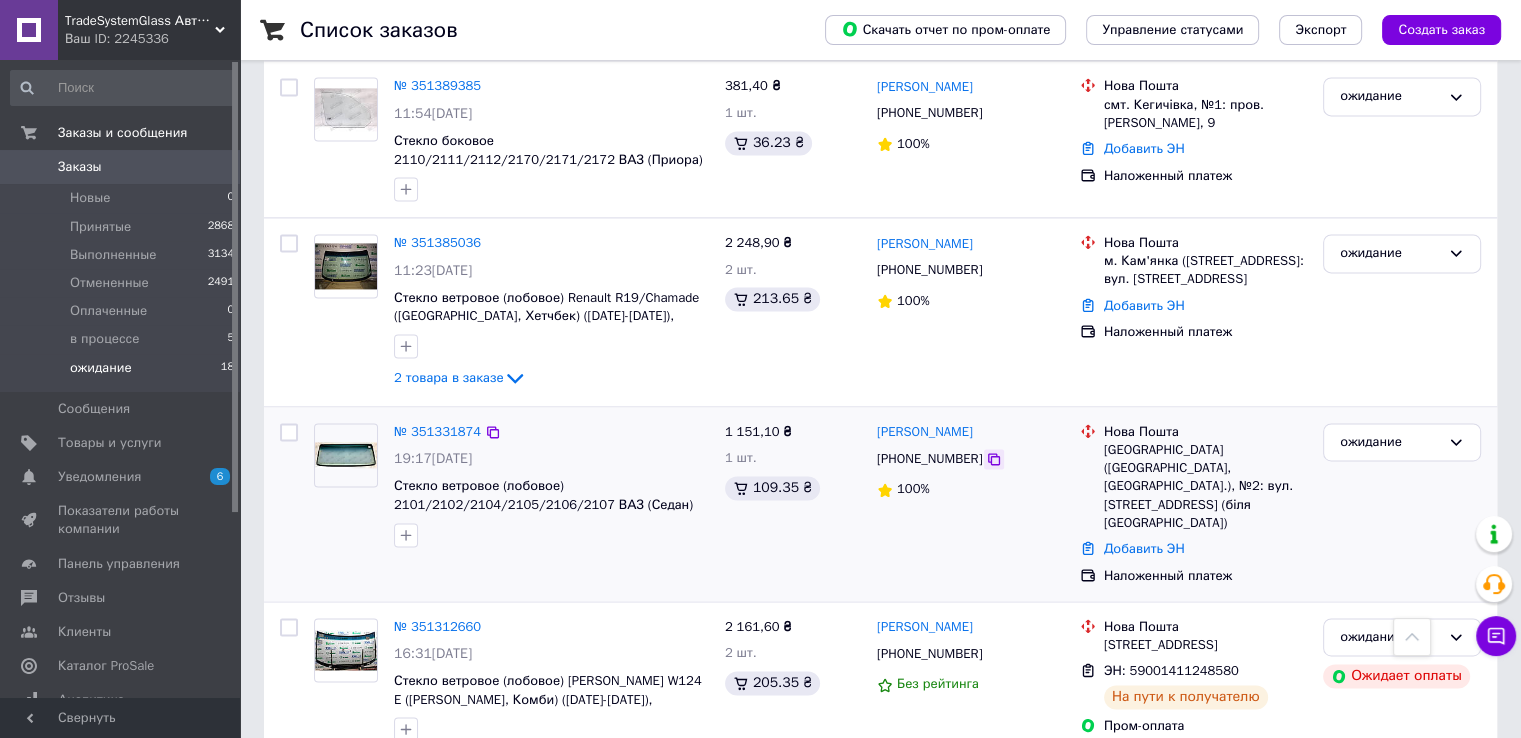 click 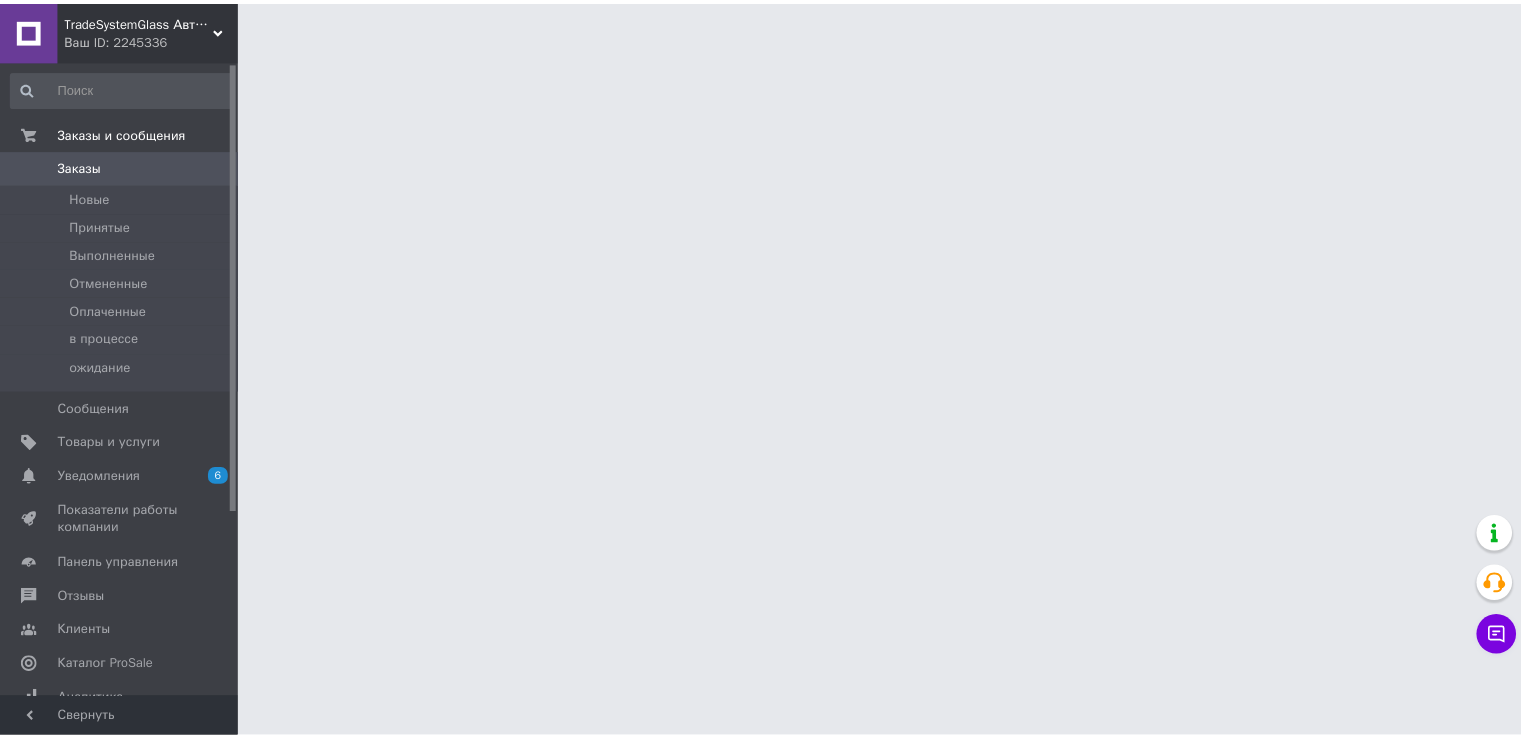 scroll, scrollTop: 0, scrollLeft: 0, axis: both 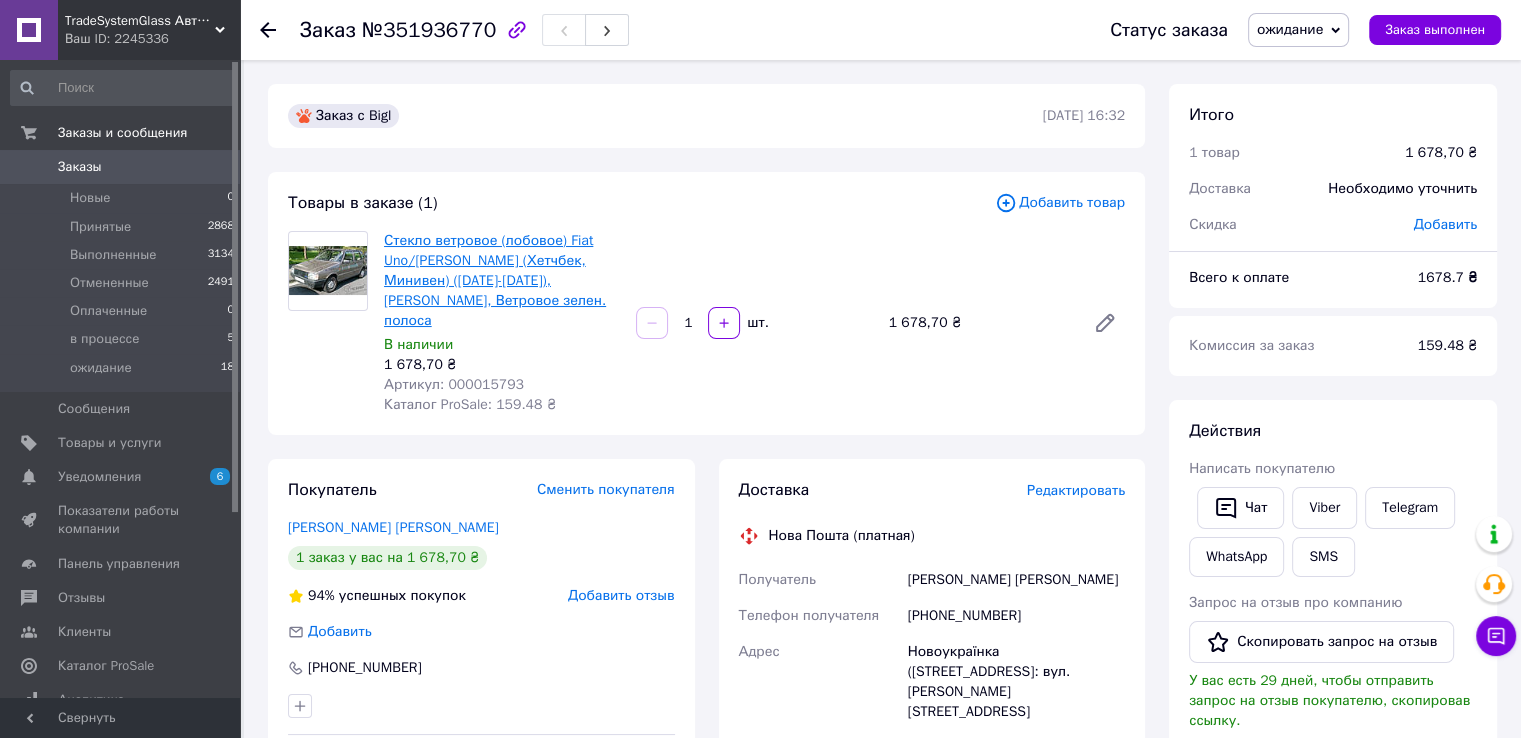 click on "Стекло ветровое (лобовое) Fiat Uno/[PERSON_NAME] (Хетчбек, Минивен) ([DATE]-[DATE]), [PERSON_NAME], Ветровое зелен. полоса" at bounding box center (495, 280) 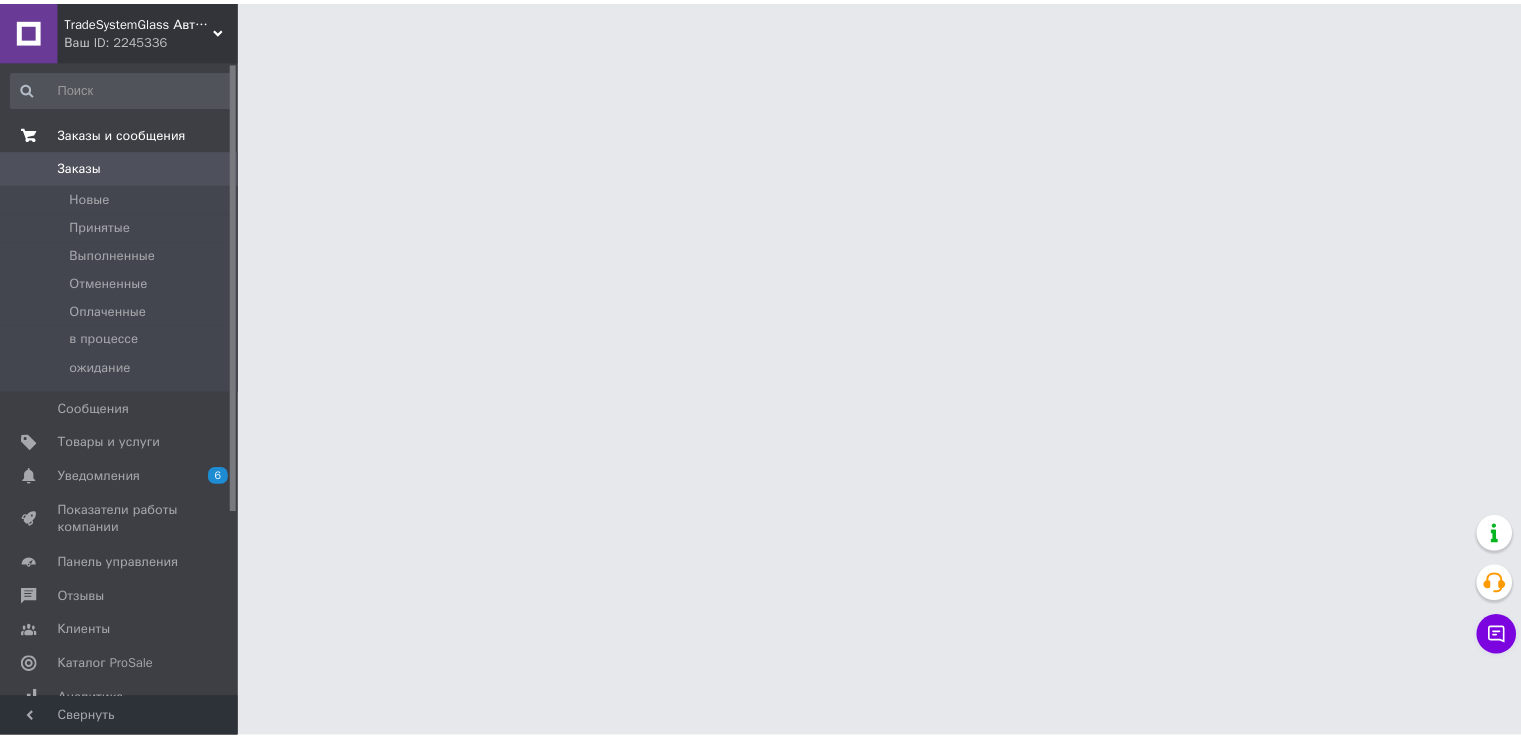 scroll, scrollTop: 0, scrollLeft: 0, axis: both 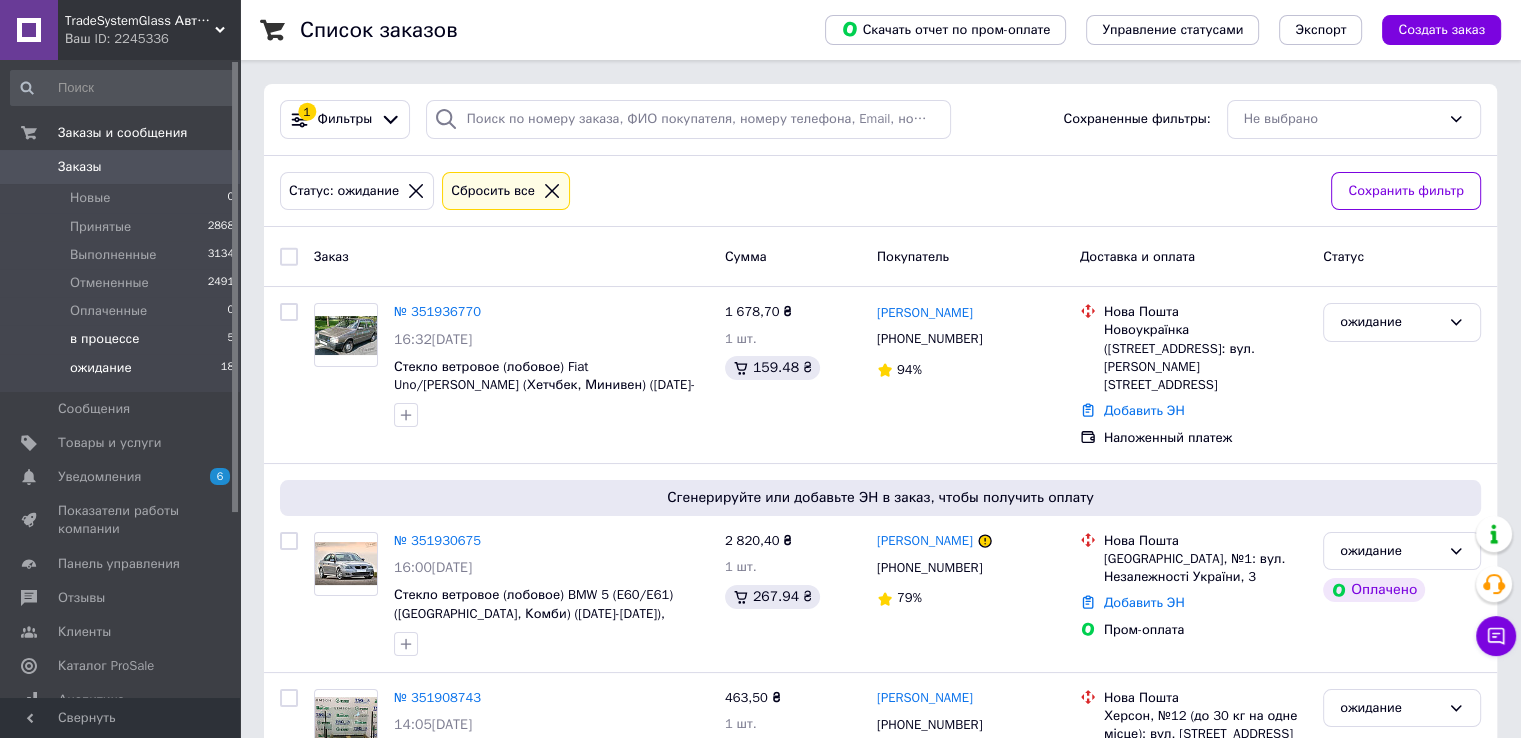click on "в процессе" at bounding box center [104, 339] 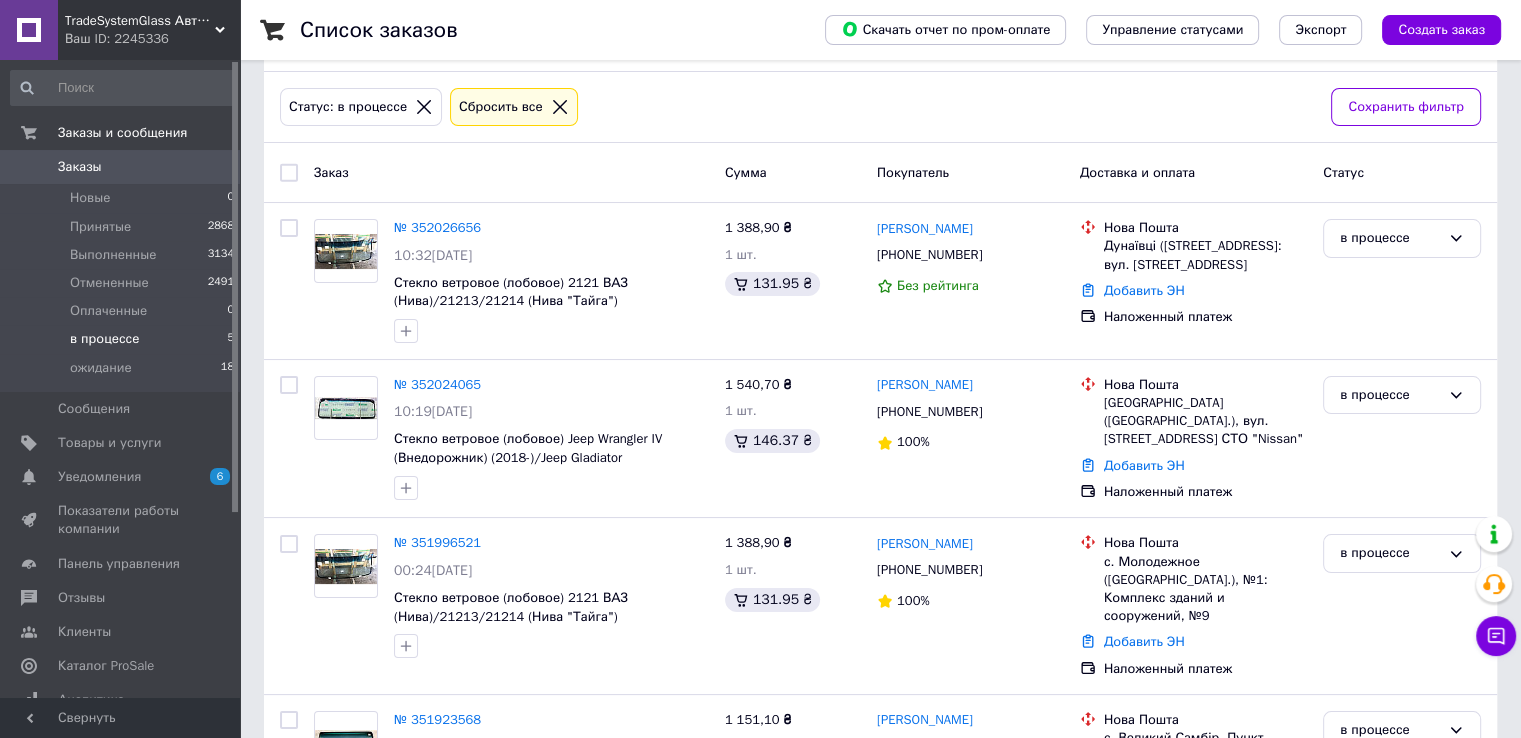 scroll, scrollTop: 127, scrollLeft: 0, axis: vertical 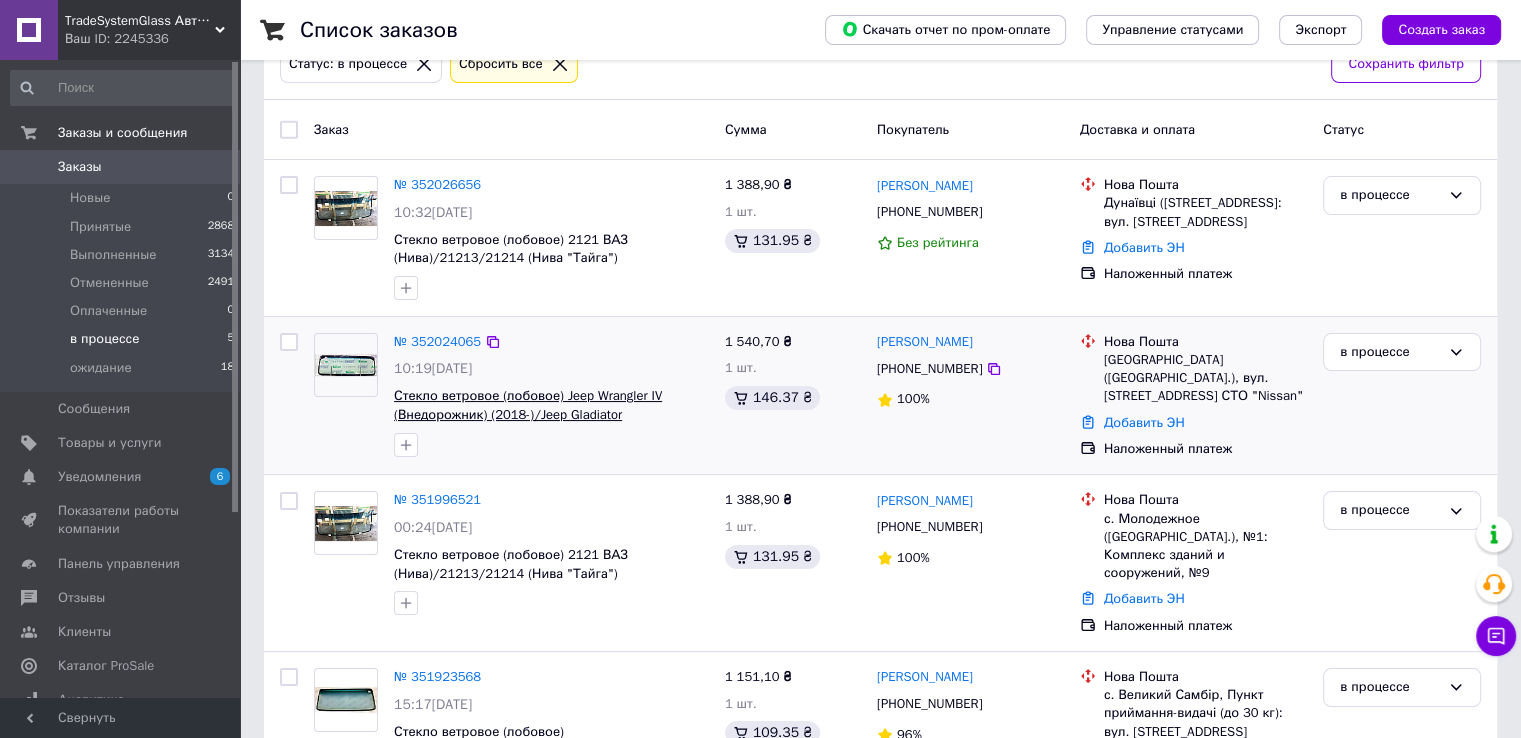 click on "Стекло ветровое (лобовое) Jeep Wrangler IV (Внедорожник) (2018-)/Jeep Gladiator (Внедорожник) (2020-), XYG," at bounding box center [528, 414] 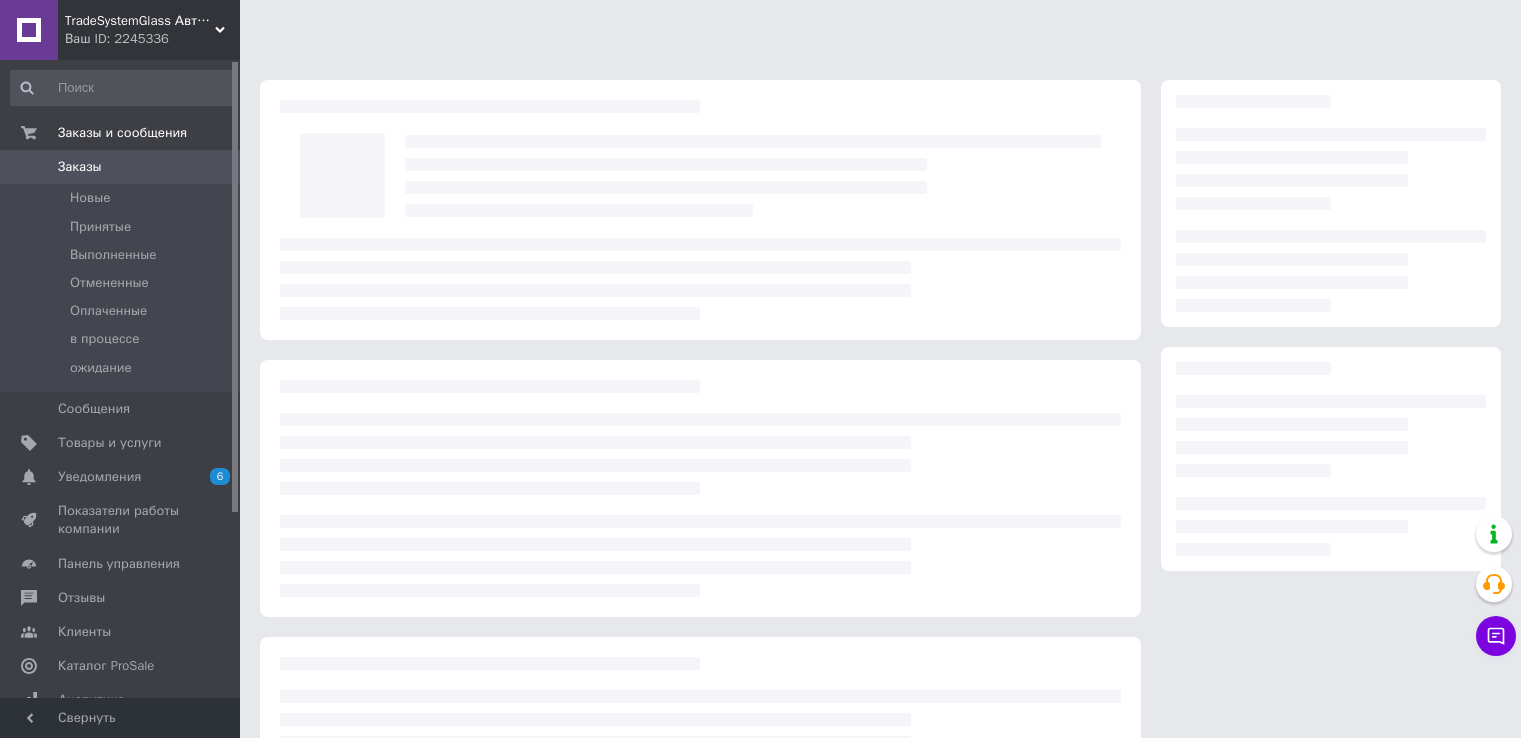 scroll, scrollTop: 0, scrollLeft: 0, axis: both 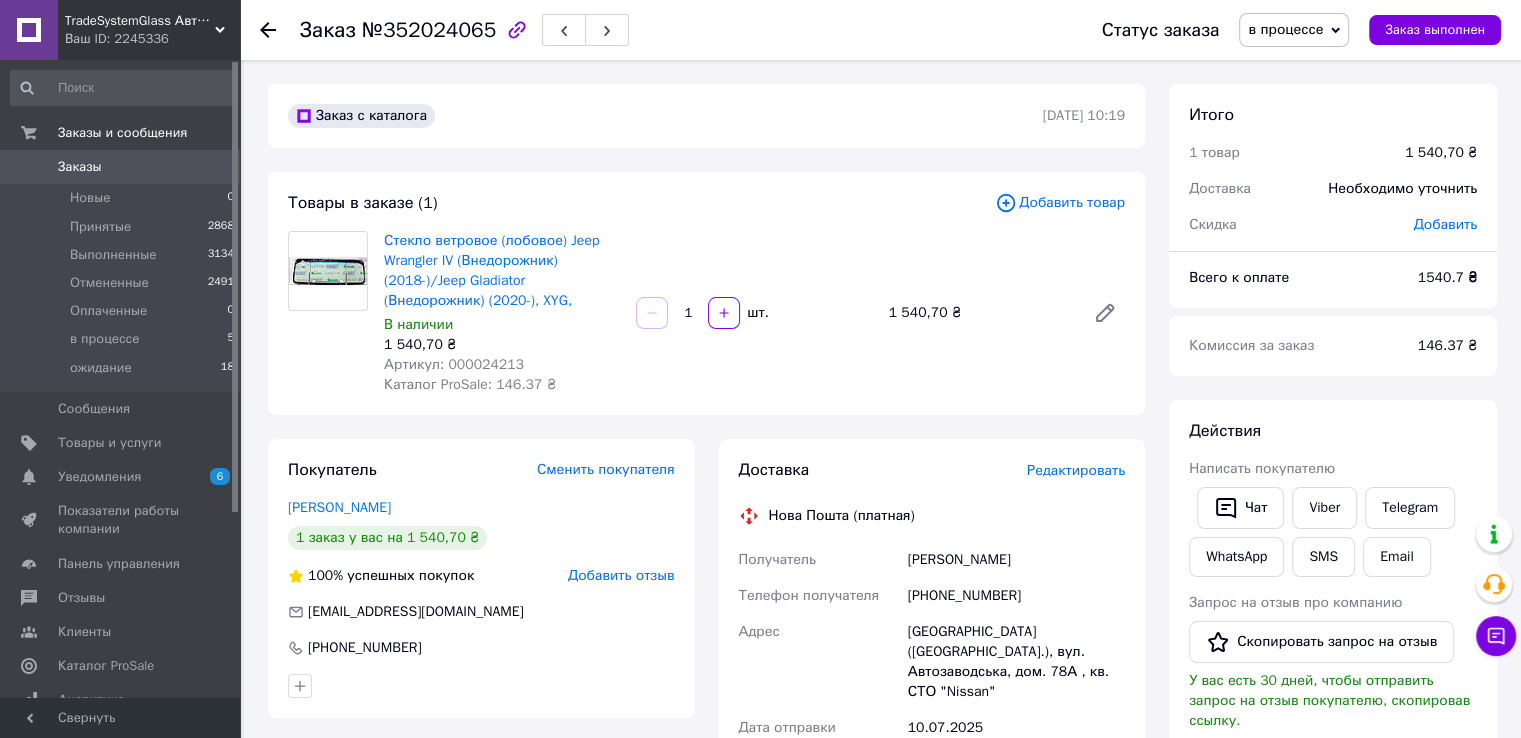 click on "Артикул: 000024213" at bounding box center [454, 364] 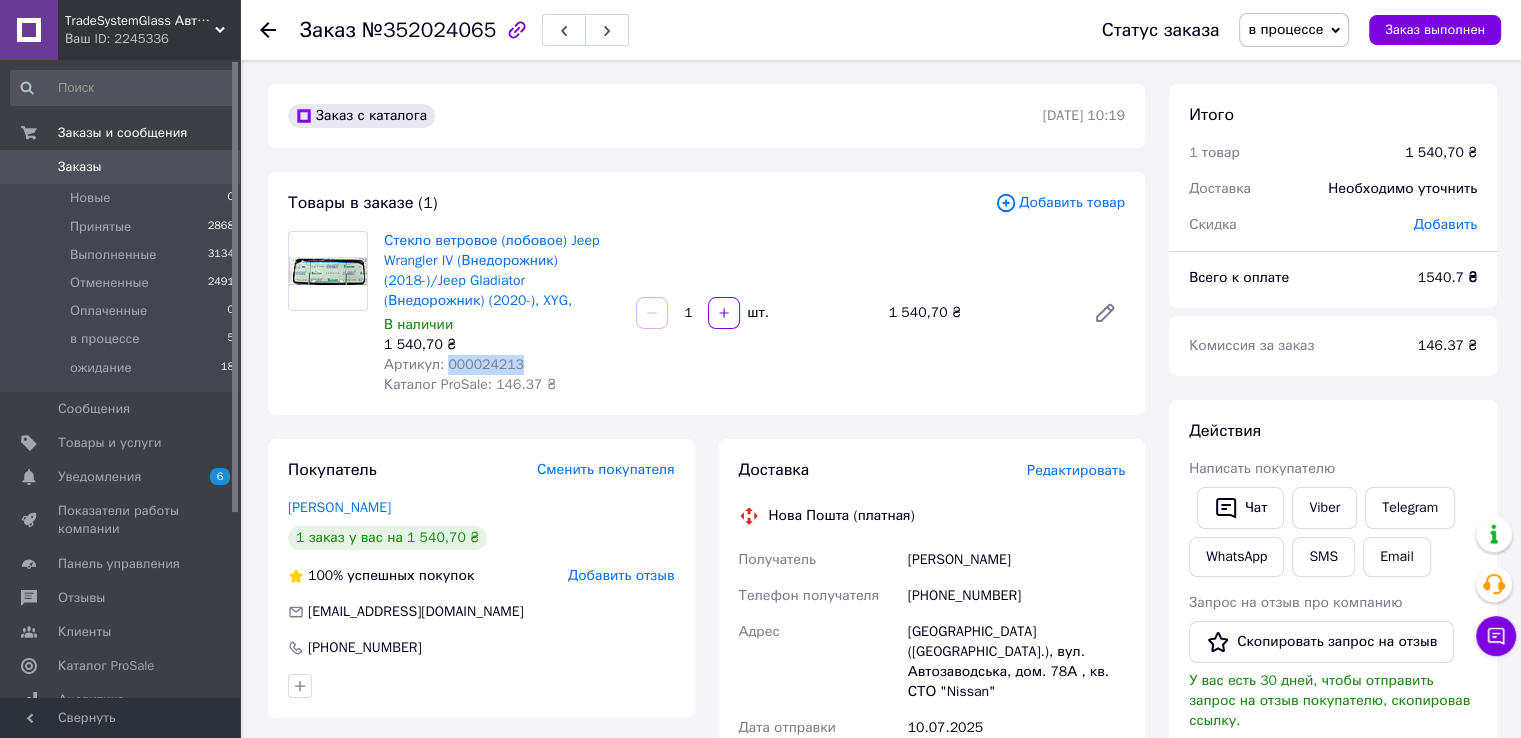 click on "Артикул: 000024213" at bounding box center (454, 364) 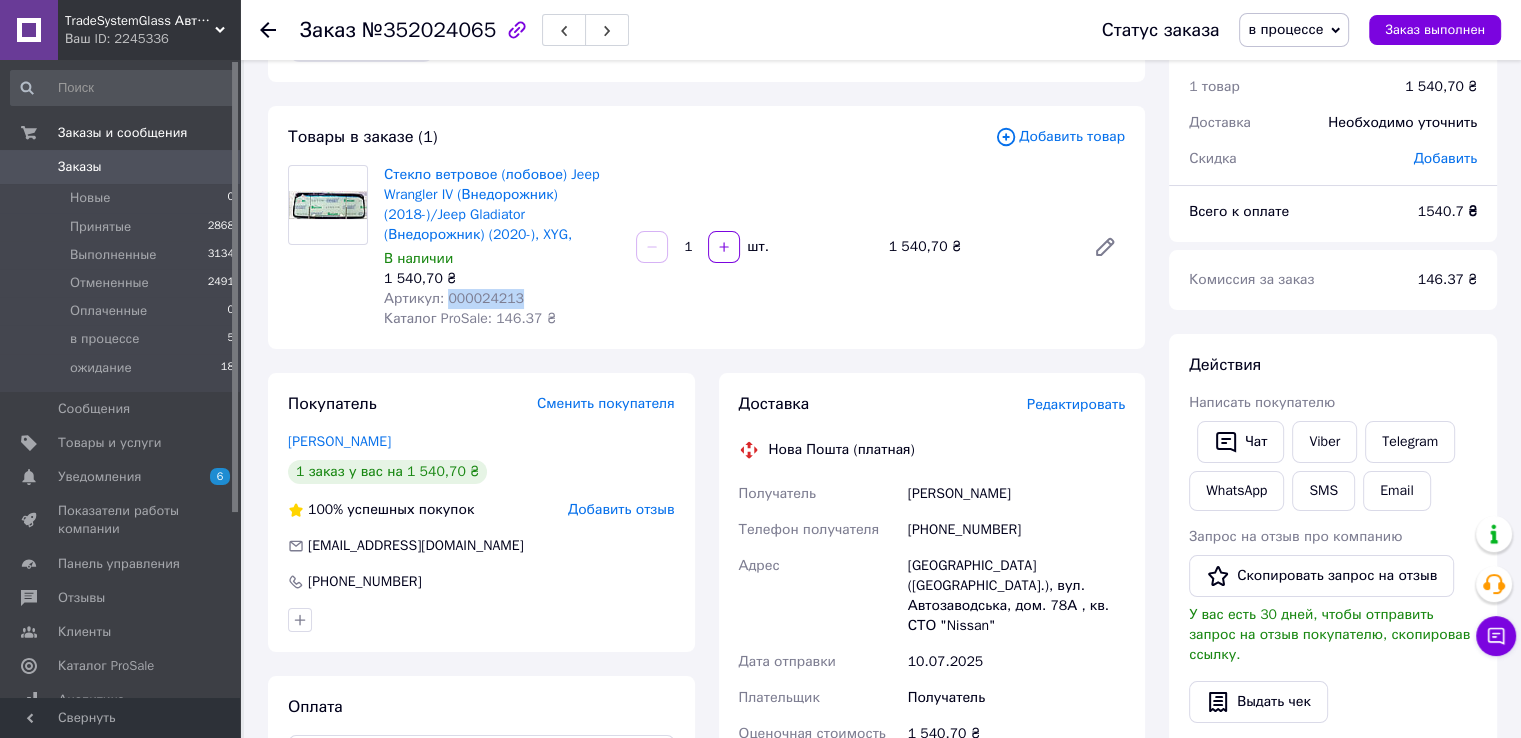 scroll, scrollTop: 100, scrollLeft: 0, axis: vertical 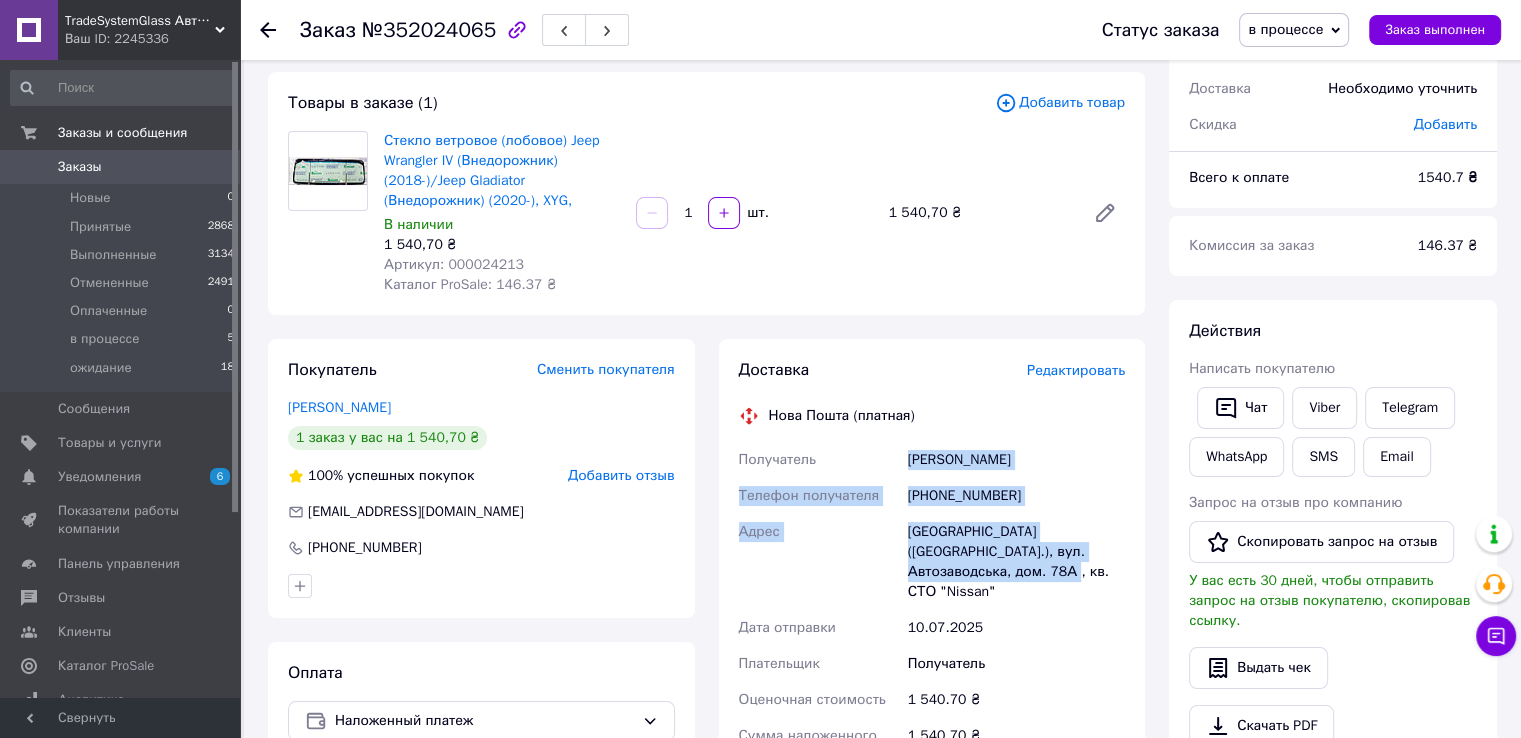 drag, startPoint x: 909, startPoint y: 461, endPoint x: 1060, endPoint y: 579, distance: 191.63768 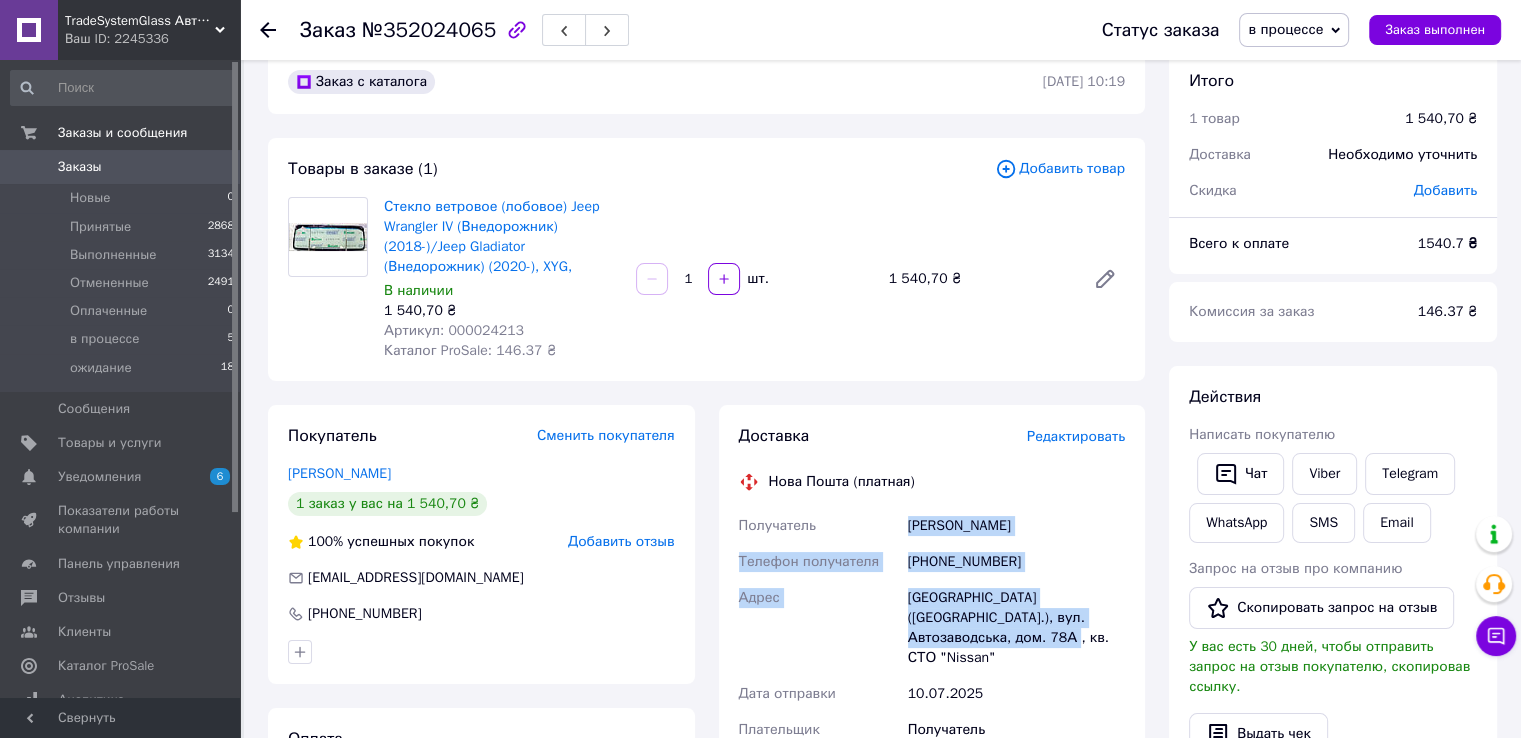 scroll, scrollTop: 0, scrollLeft: 0, axis: both 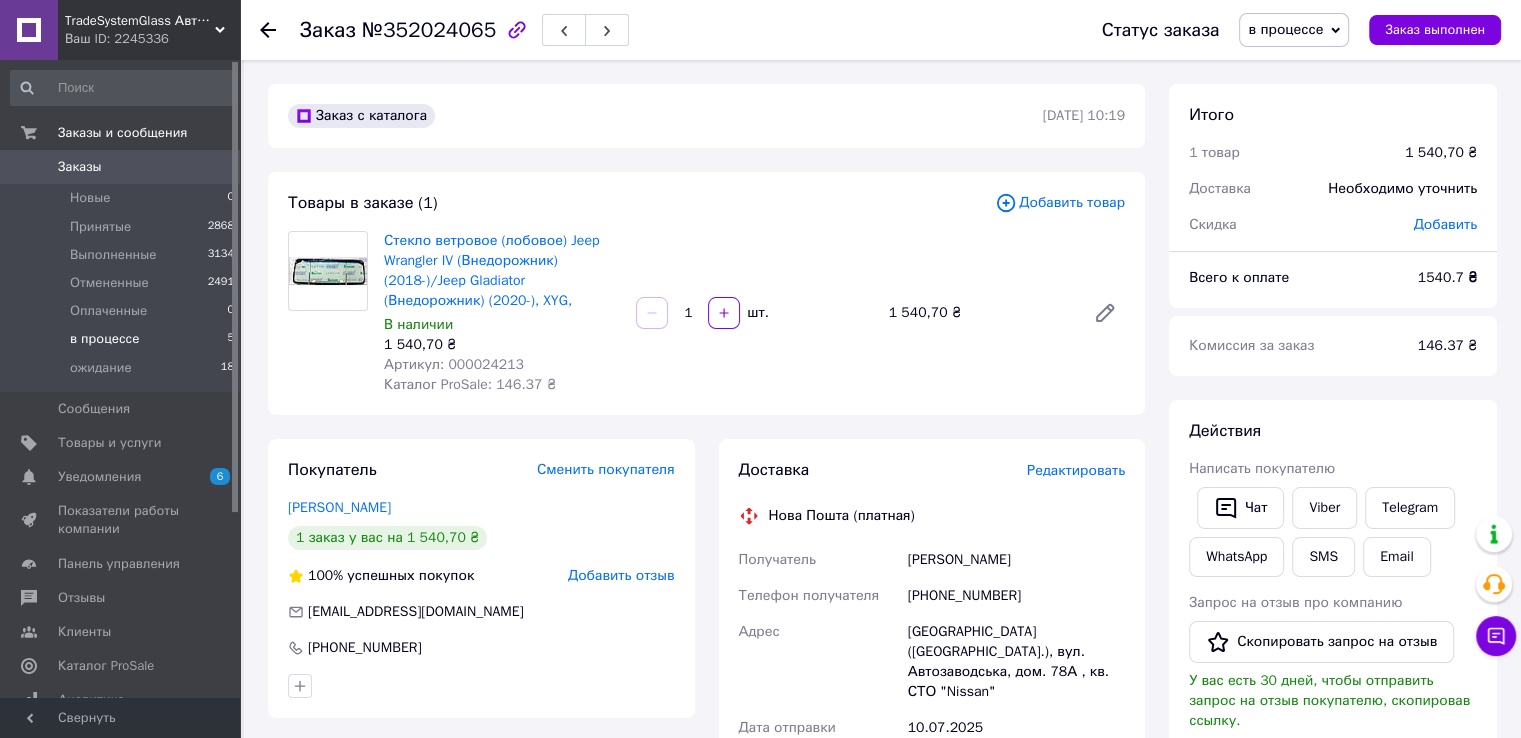 click on "в процессе" at bounding box center (104, 339) 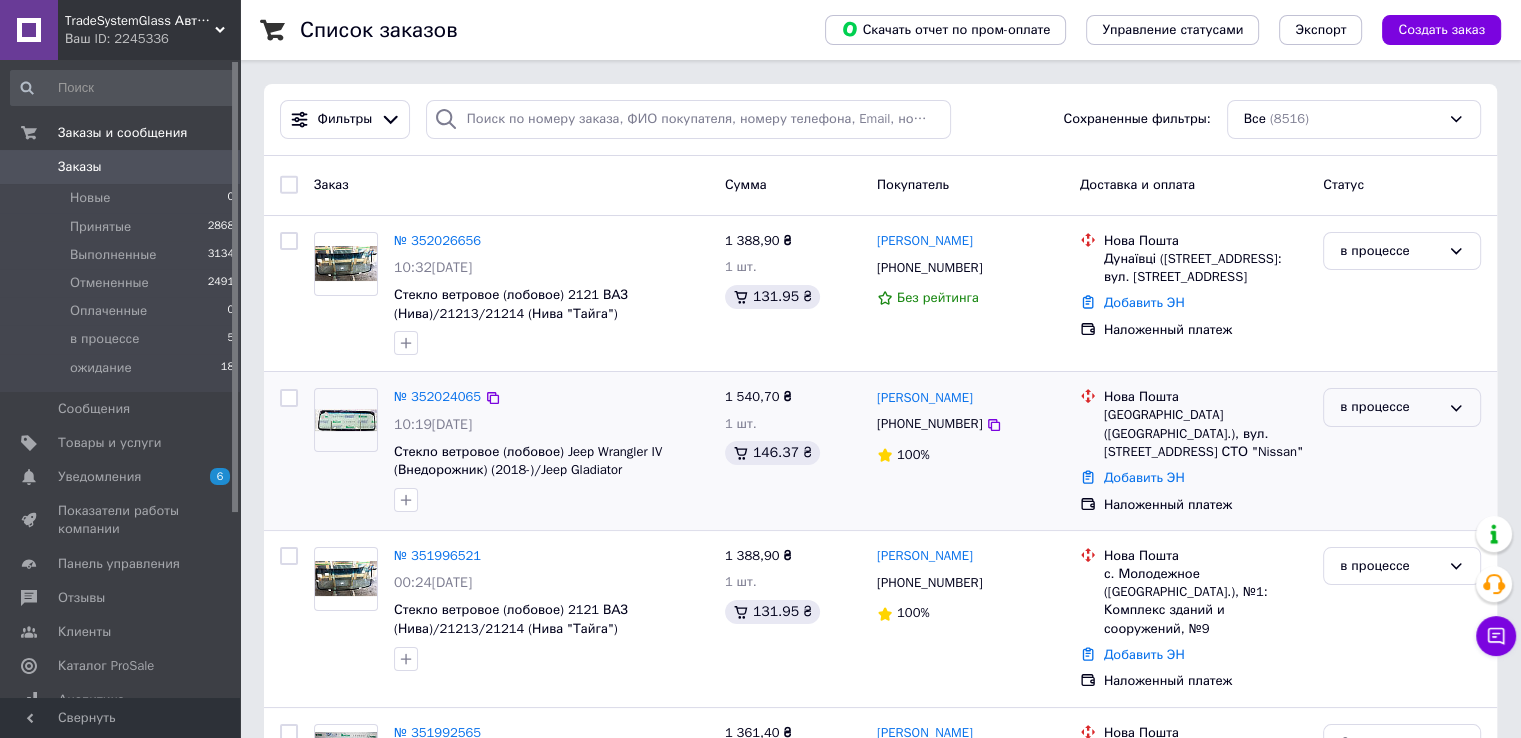 click on "в процессе" at bounding box center (1390, 407) 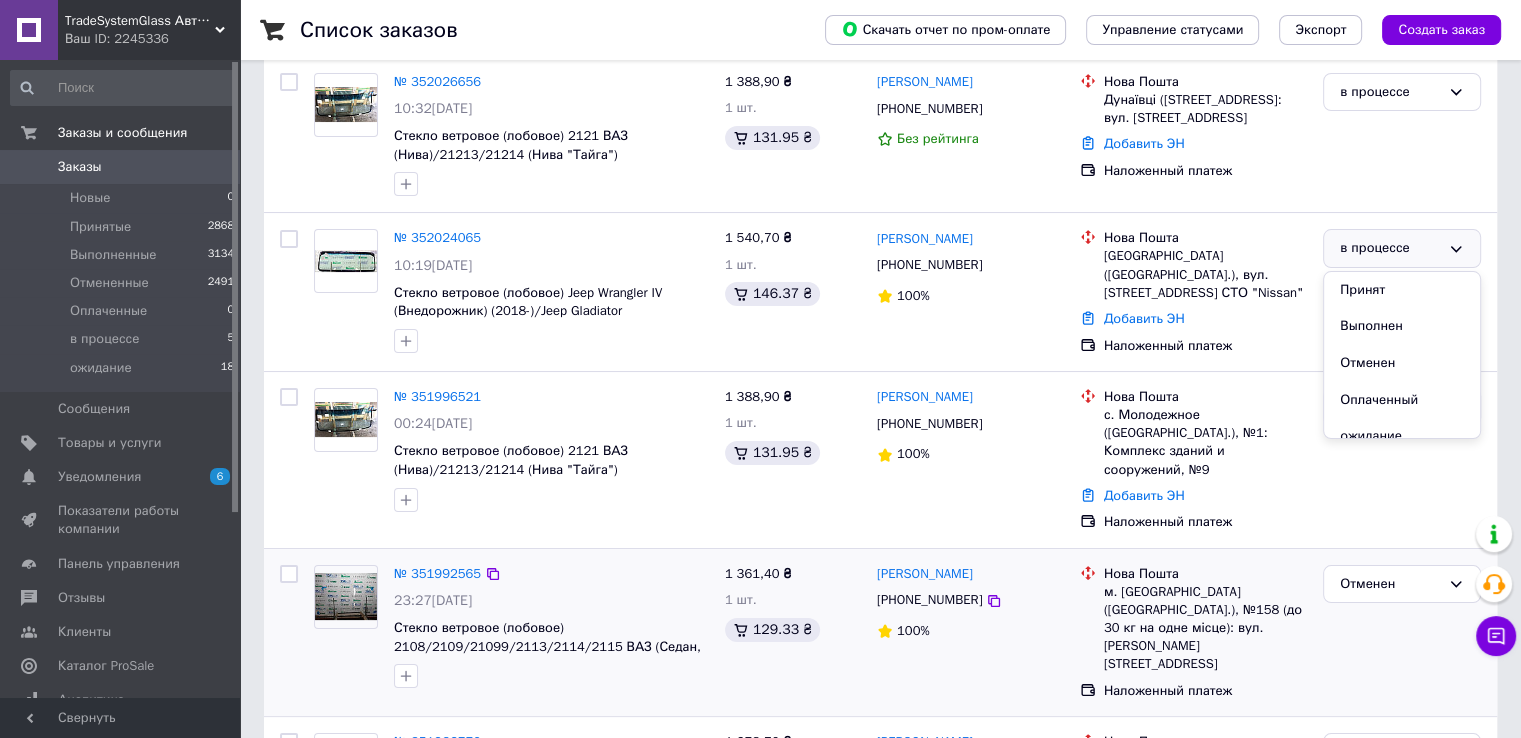 scroll, scrollTop: 300, scrollLeft: 0, axis: vertical 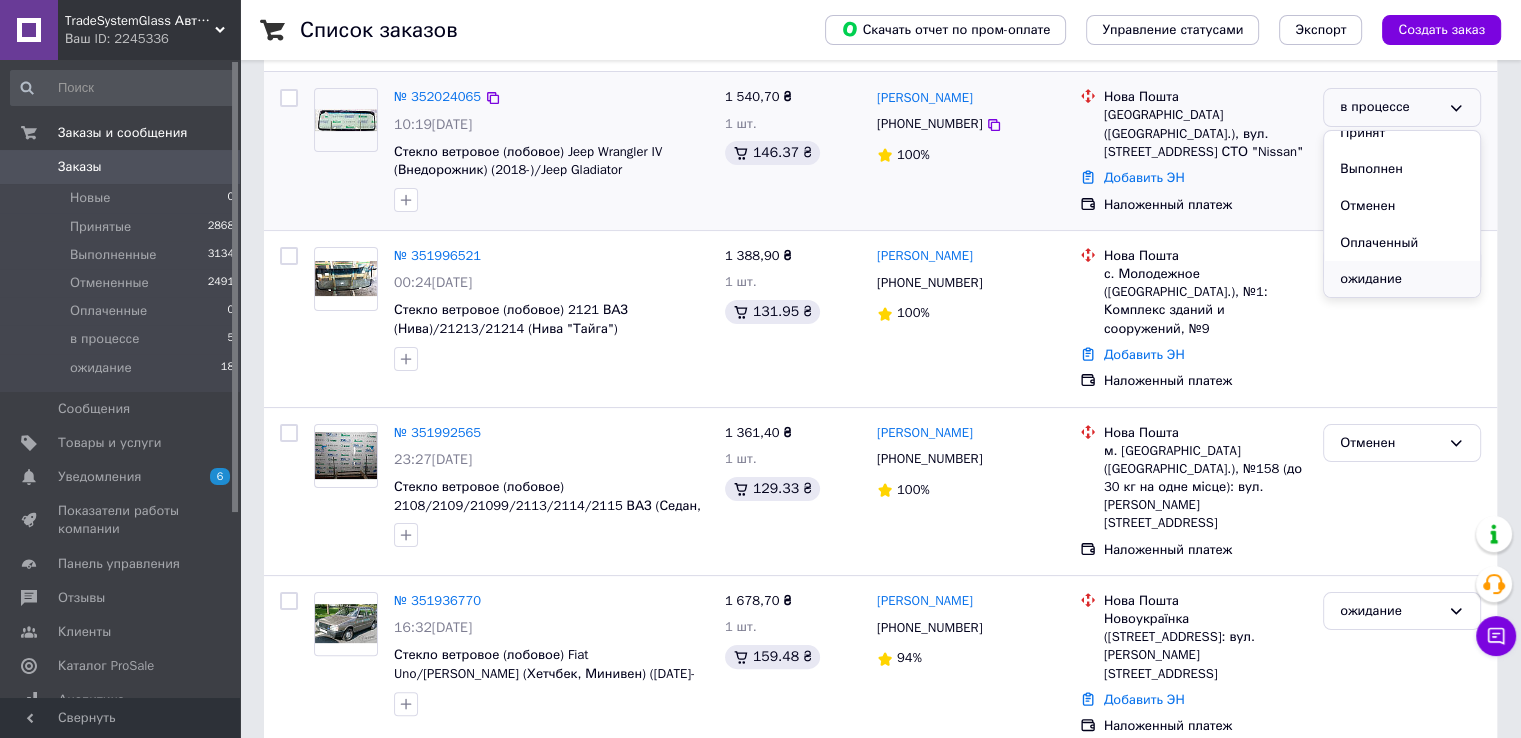 click on "ожидание" at bounding box center [1402, 279] 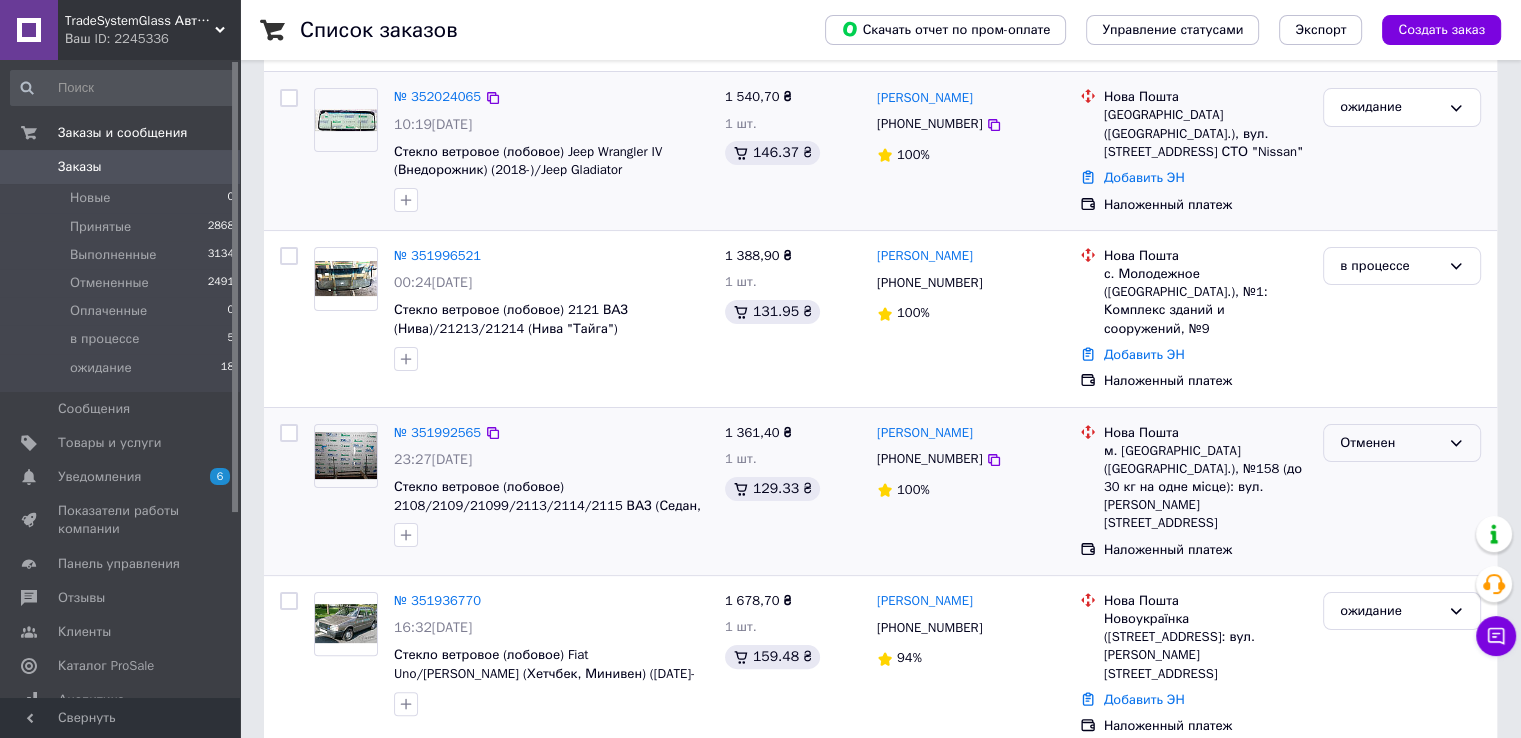 click on "Отменен" at bounding box center [1390, 443] 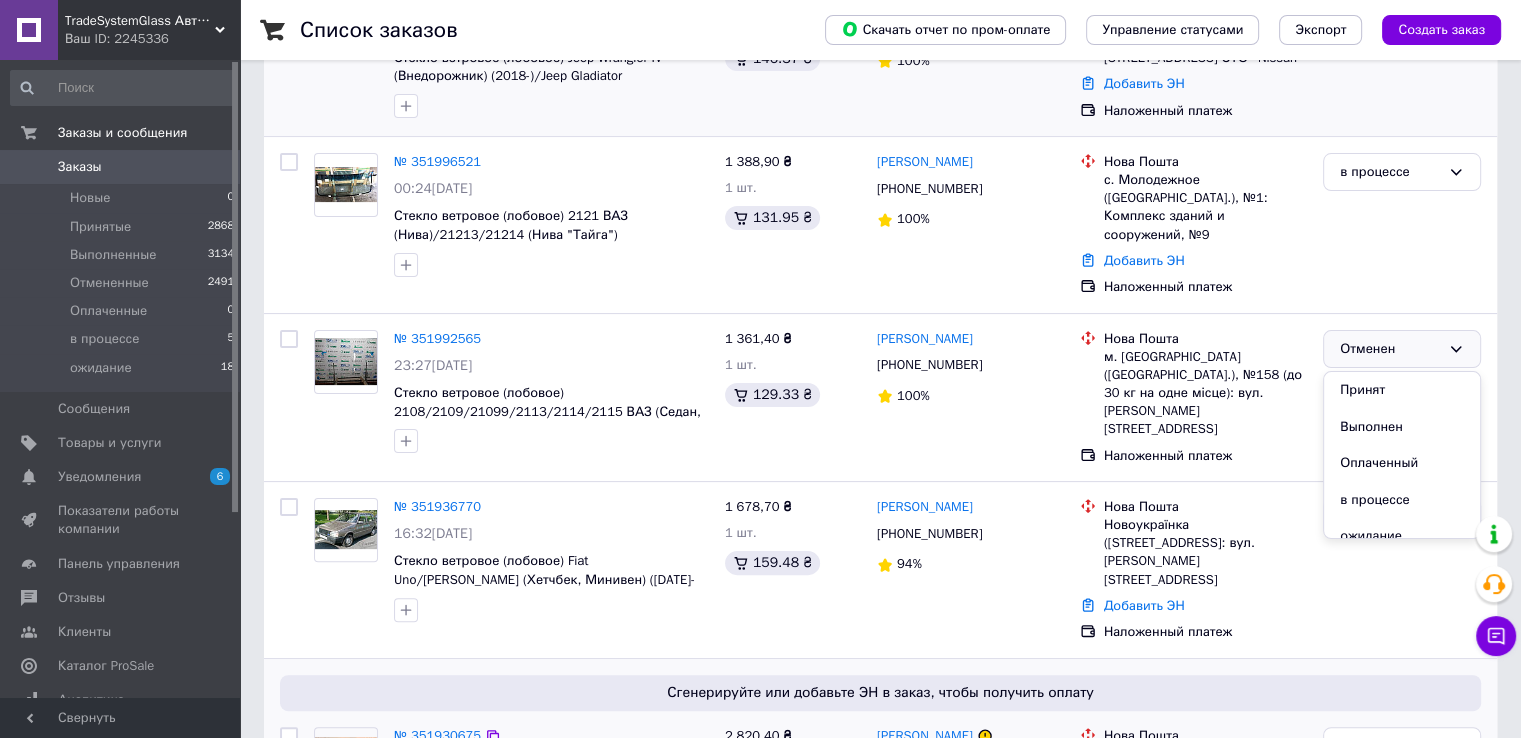 scroll, scrollTop: 500, scrollLeft: 0, axis: vertical 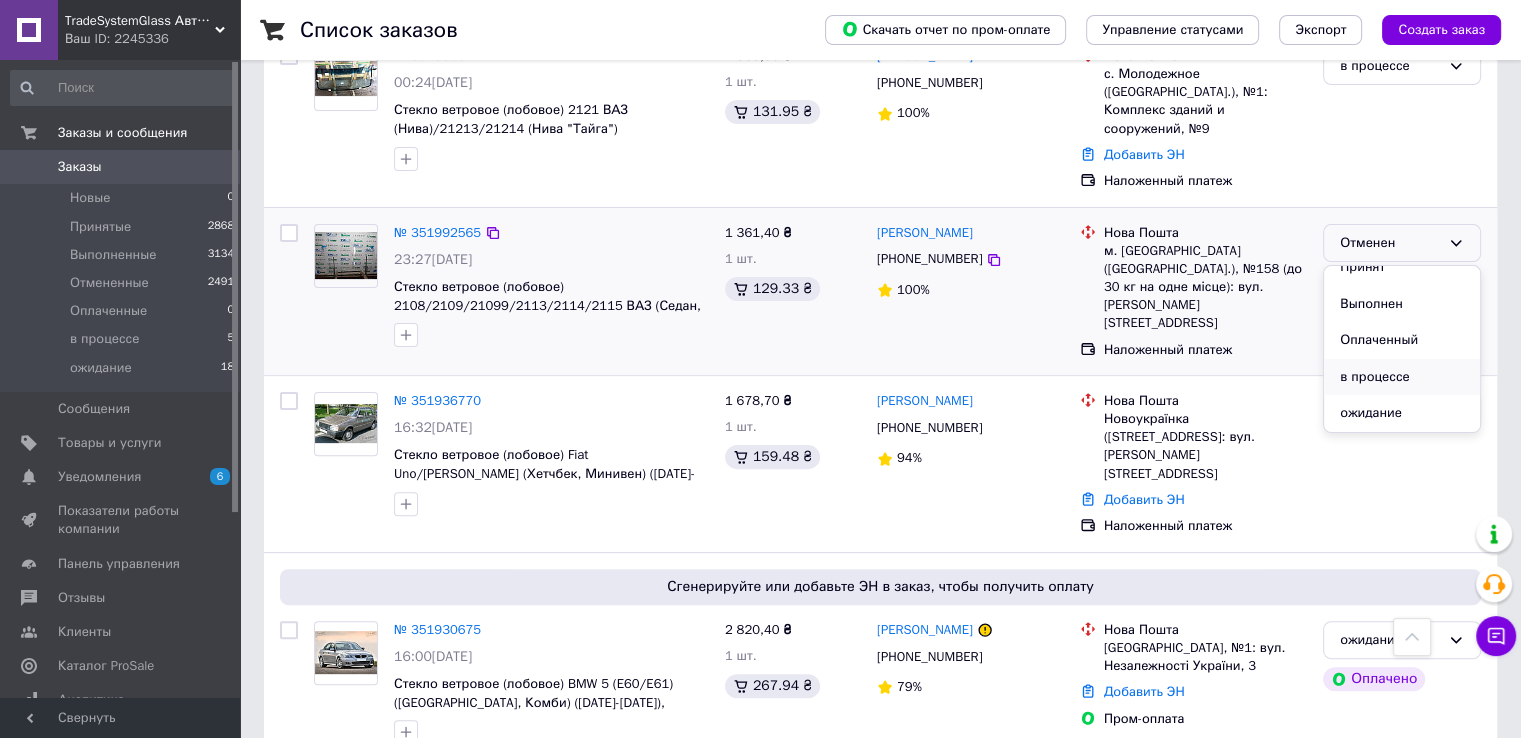 click on "в процессе" at bounding box center [1402, 377] 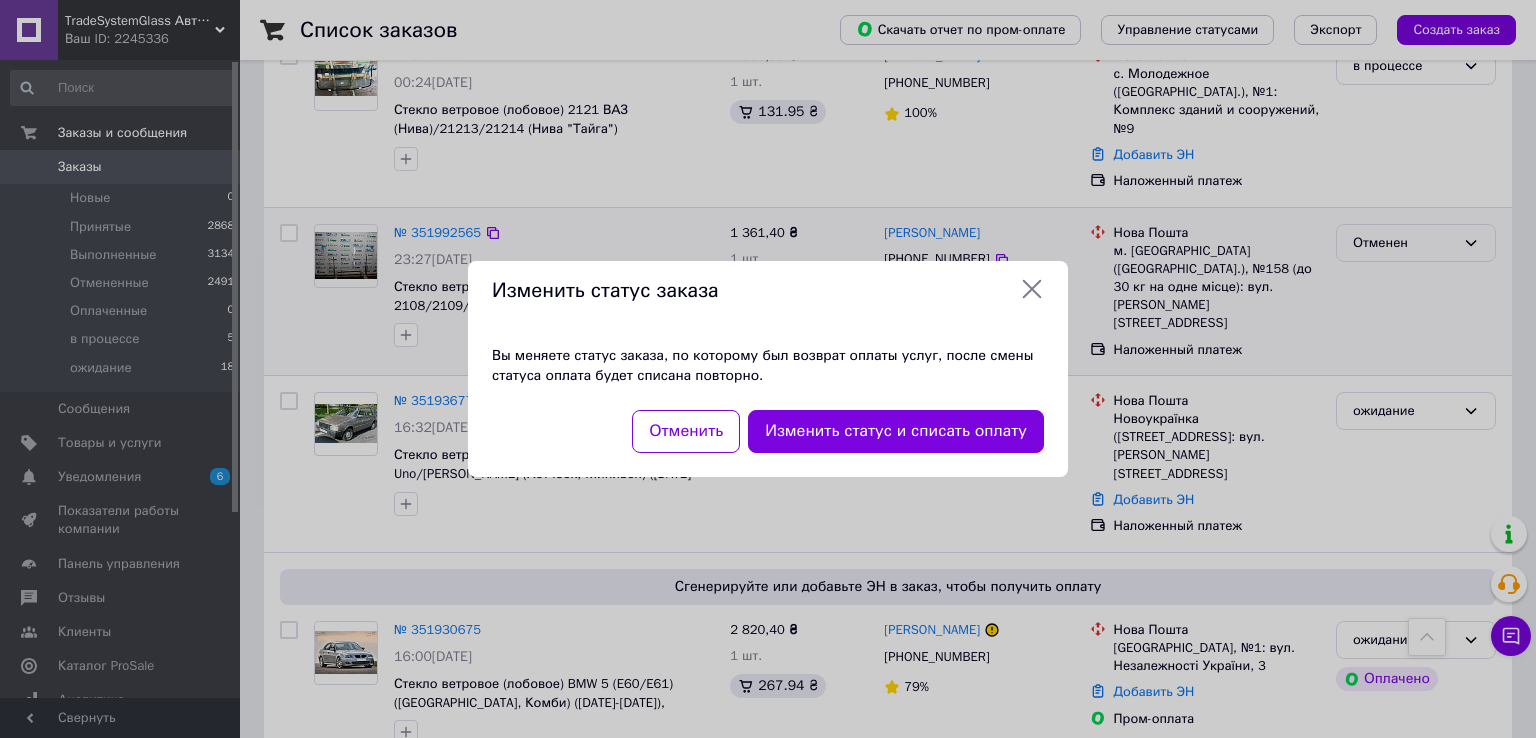 click 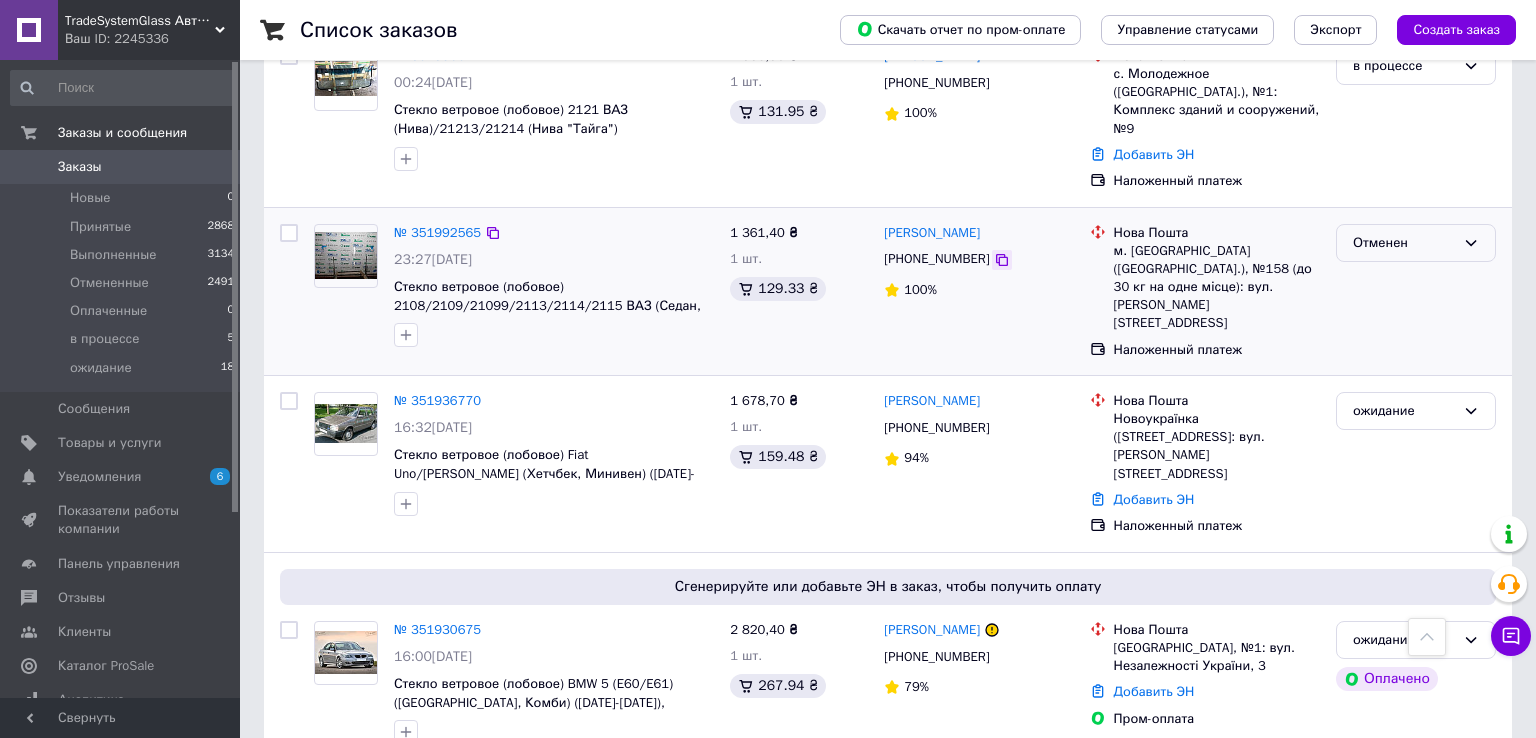 click 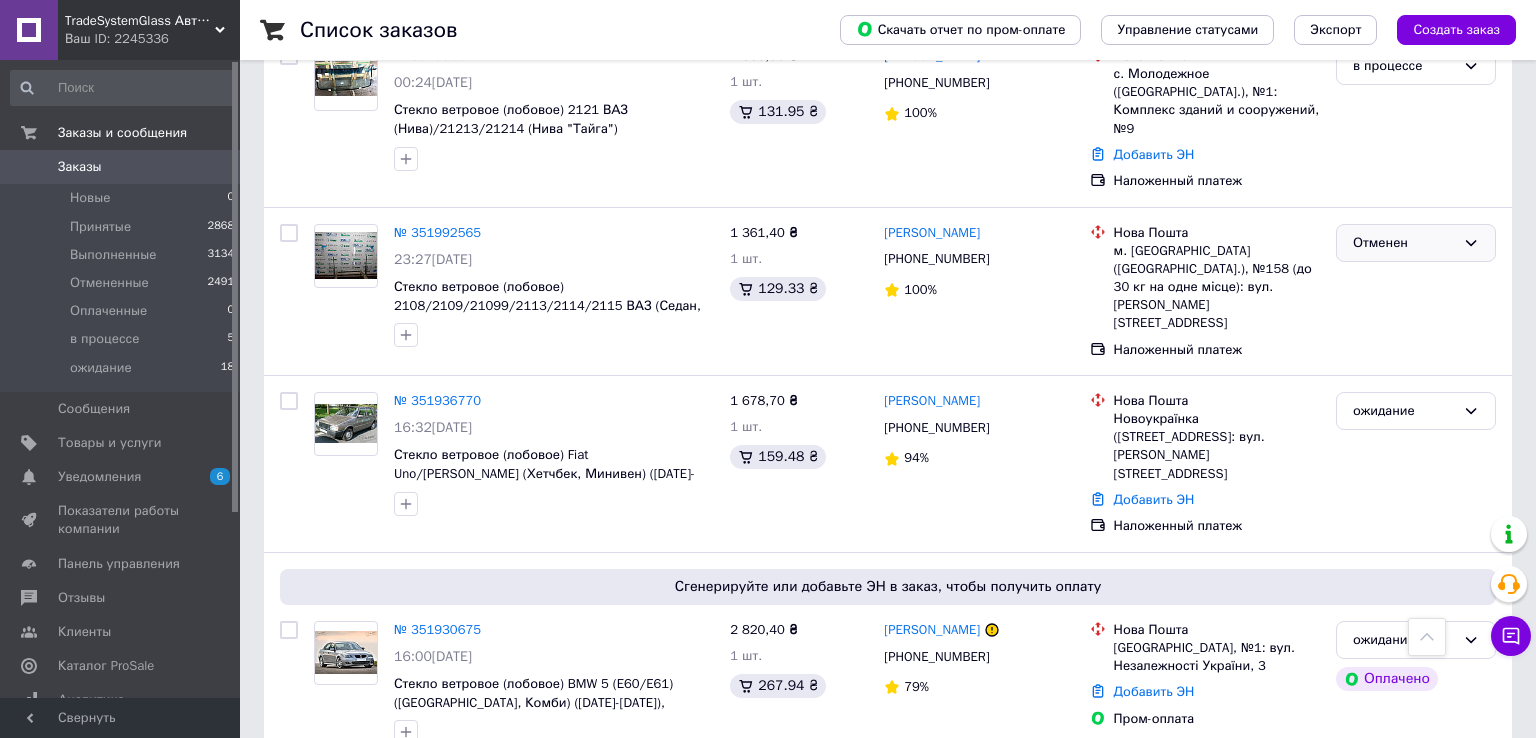 click on "Список заказов   Скачать отчет по пром-оплате Управление статусами Экспорт Создать заказ Фильтры Сохраненные фильтры: Все (8516) Заказ Сумма Покупатель Доставка и оплата Статус № 352026656 10:32, 10.07.2025 Стекло ветровое (лобовое) 2121 ВАЗ (Нива)/21213/21214 (Нива "Тайга") (Внедорожник) (1976-1994)/2131 ВАЗ (Нива 1 388,90 ₴ 1 шт. 131.95 ₴ Олексій Березюк +380934725936 Без рейтинга Нова Пошта Дунаївці (Хмельницька обл., Кам'янець-Подільський р-н.), №1: вул. Могилівська, 24/2 Добавить ЭН Наложенный платеж в процессе № 352024065 10:19, 10.07.2025 1 540,70 ₴ 1 шт. 146.37 ₴ Олександр Єлін +380679611515 100% Нова Пошта Добавить ЭН 1 шт. 1" at bounding box center (888, 8666) 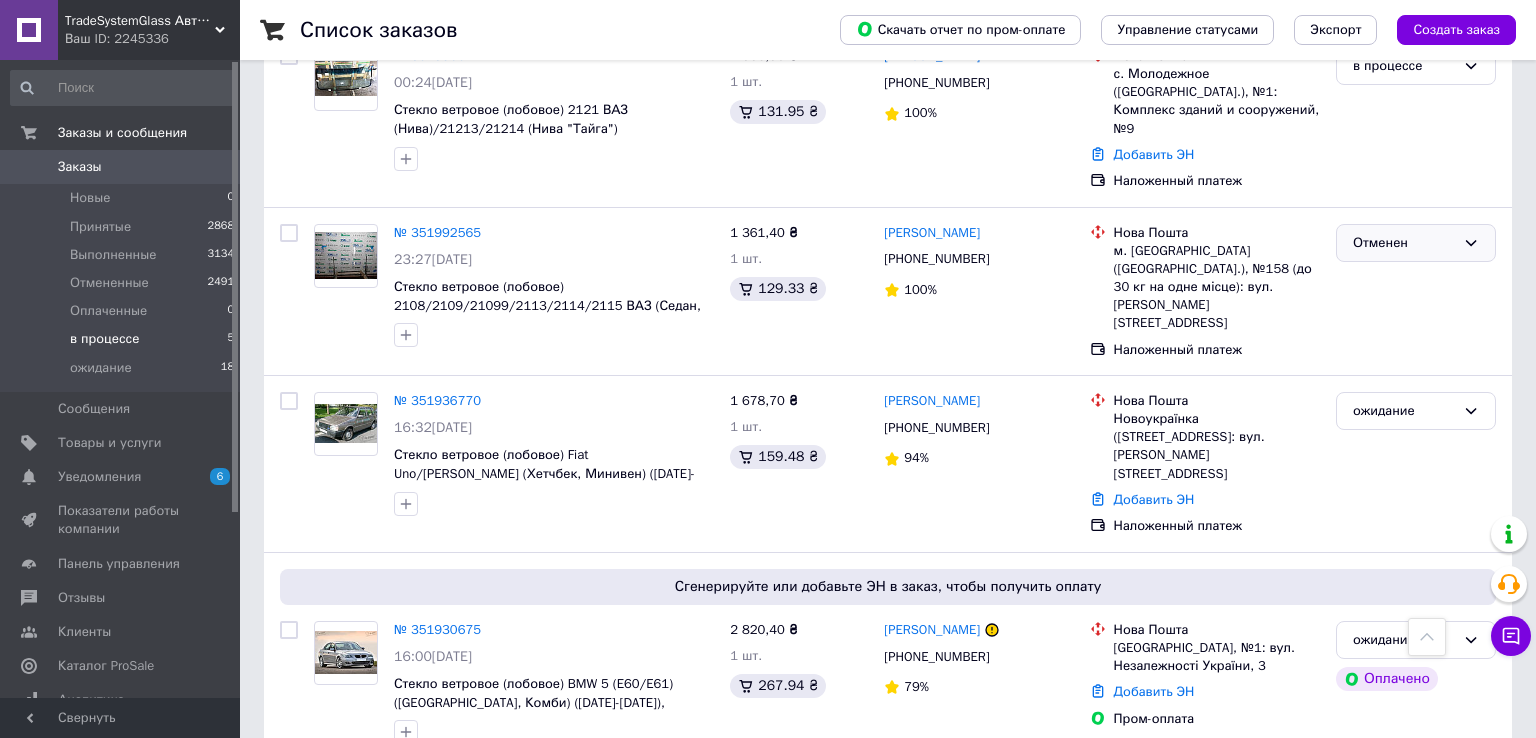 click on "в процессе" at bounding box center [104, 339] 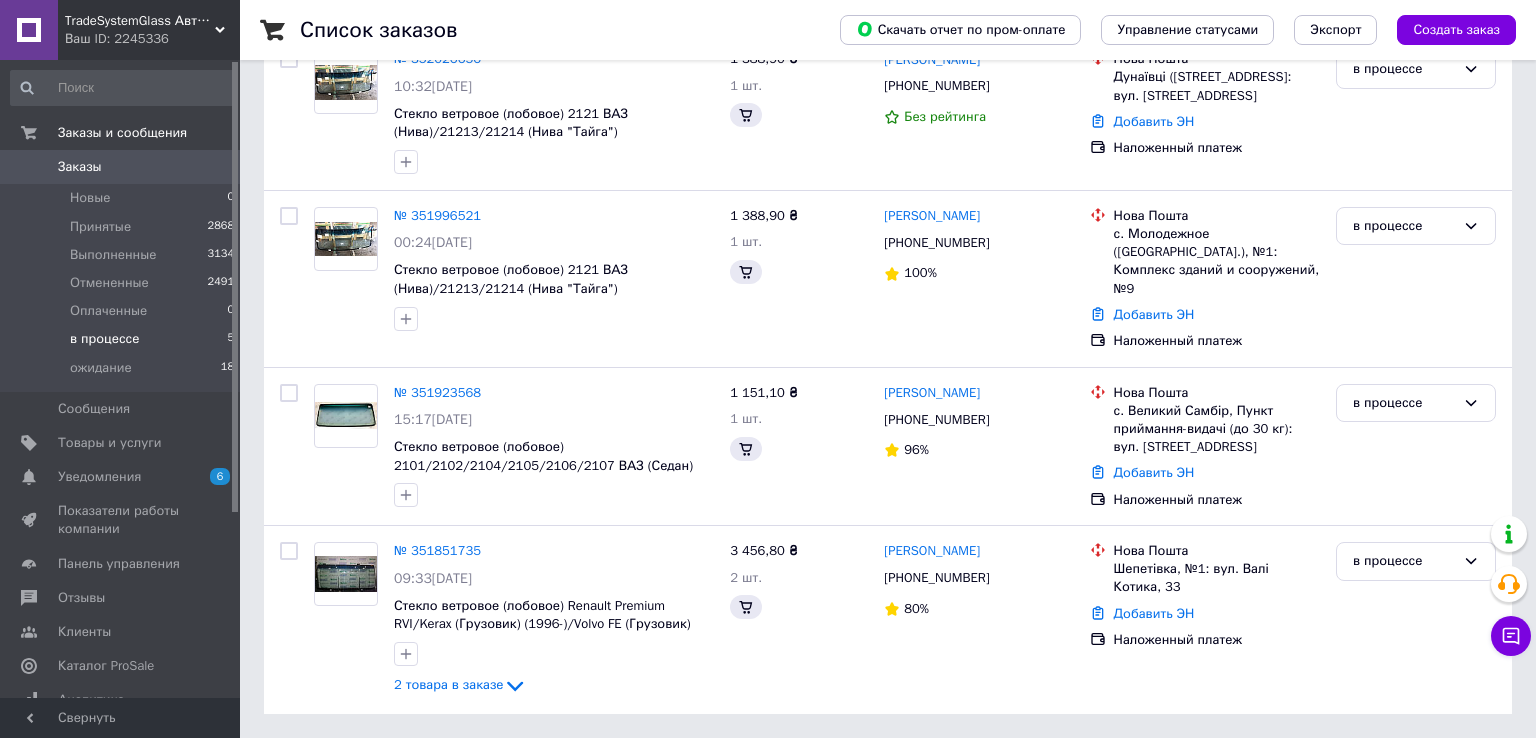 scroll, scrollTop: 0, scrollLeft: 0, axis: both 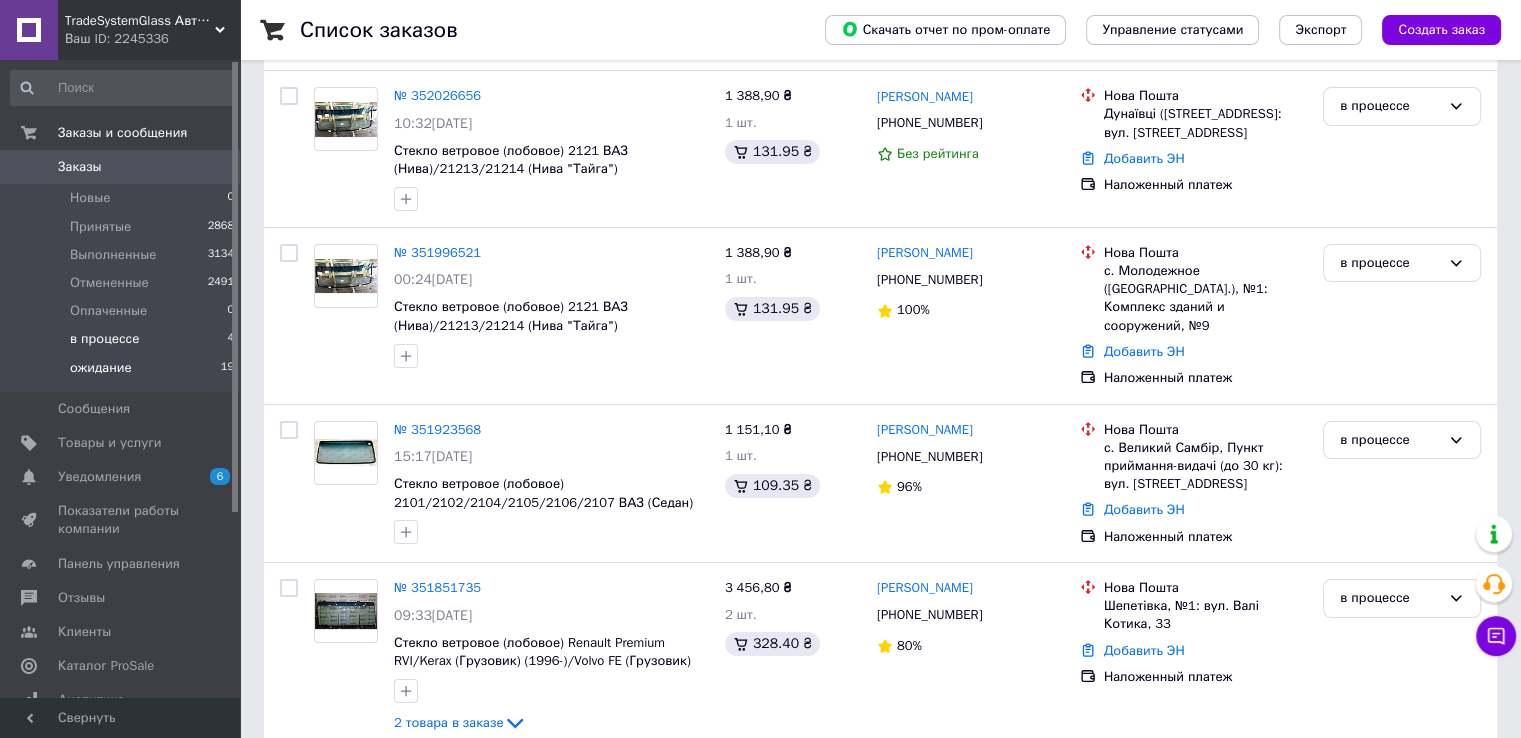 click on "ожидание" at bounding box center [101, 368] 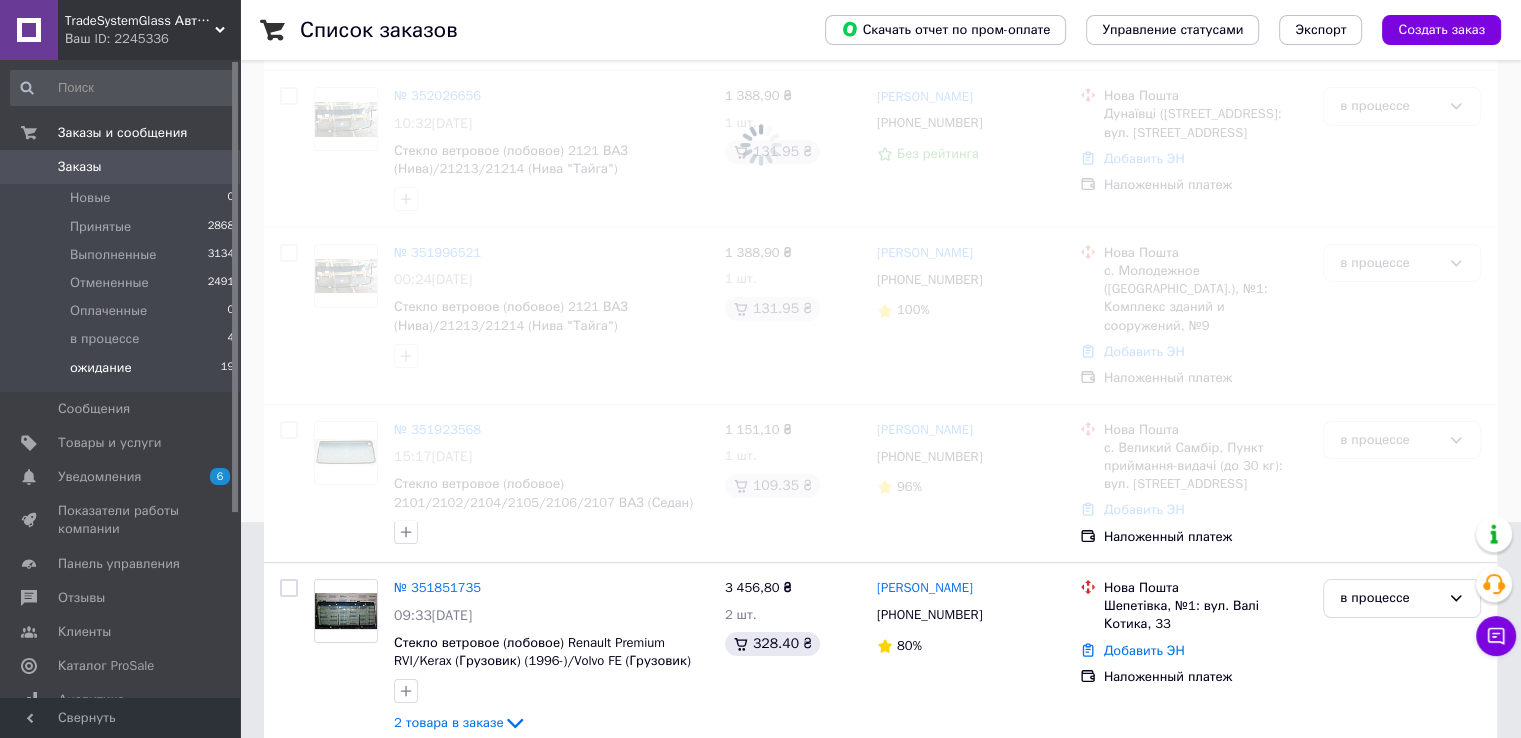 scroll, scrollTop: 0, scrollLeft: 0, axis: both 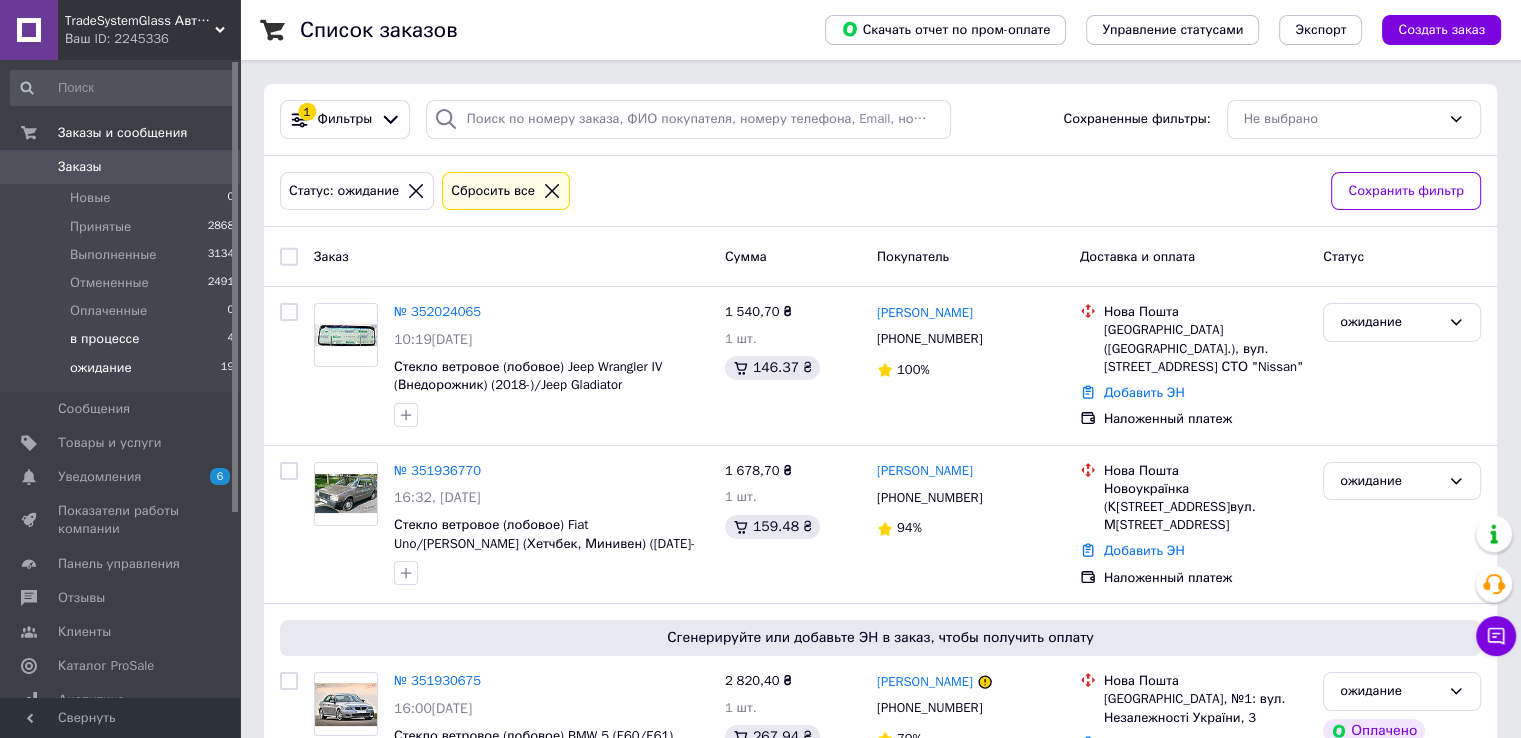 click on "в процессе" at bounding box center (104, 339) 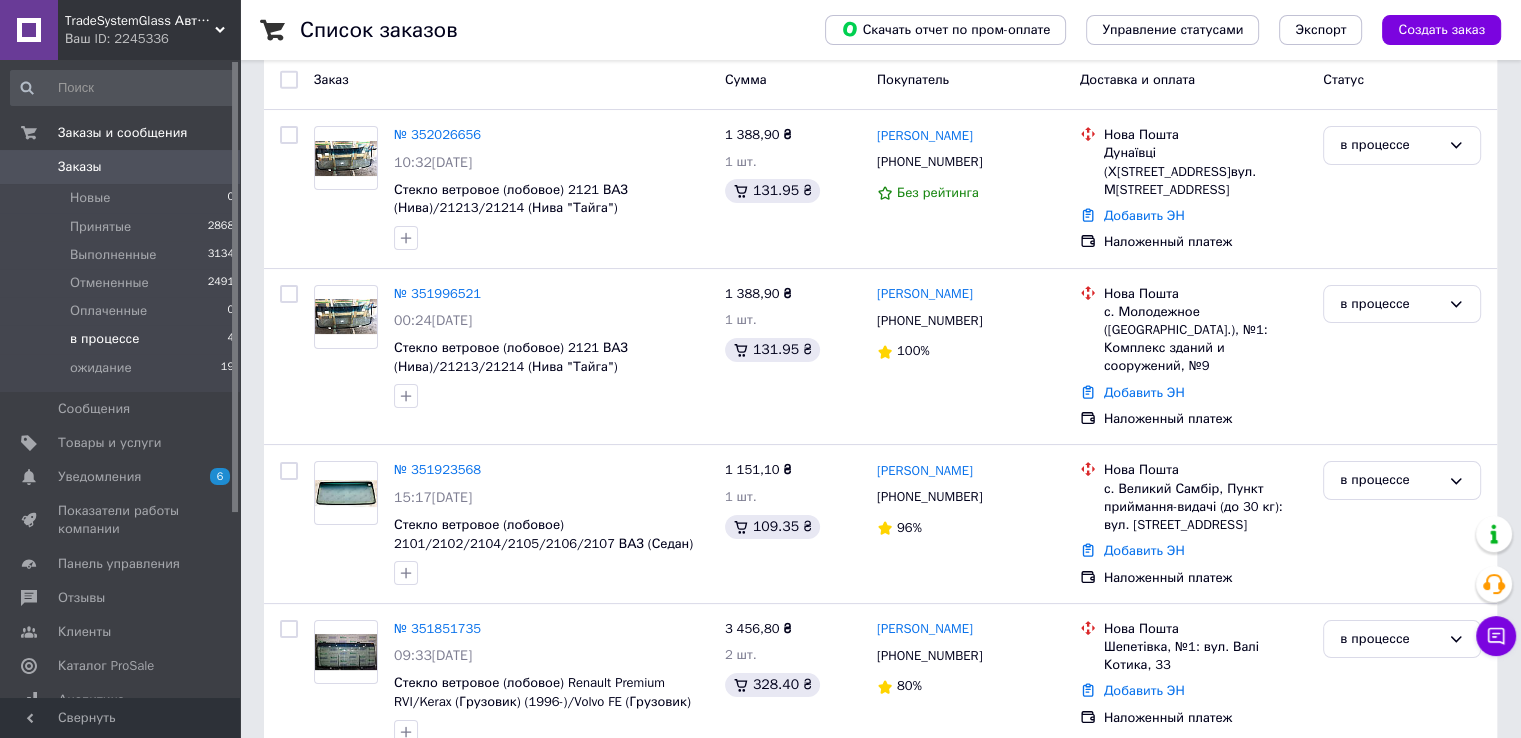 scroll, scrollTop: 235, scrollLeft: 0, axis: vertical 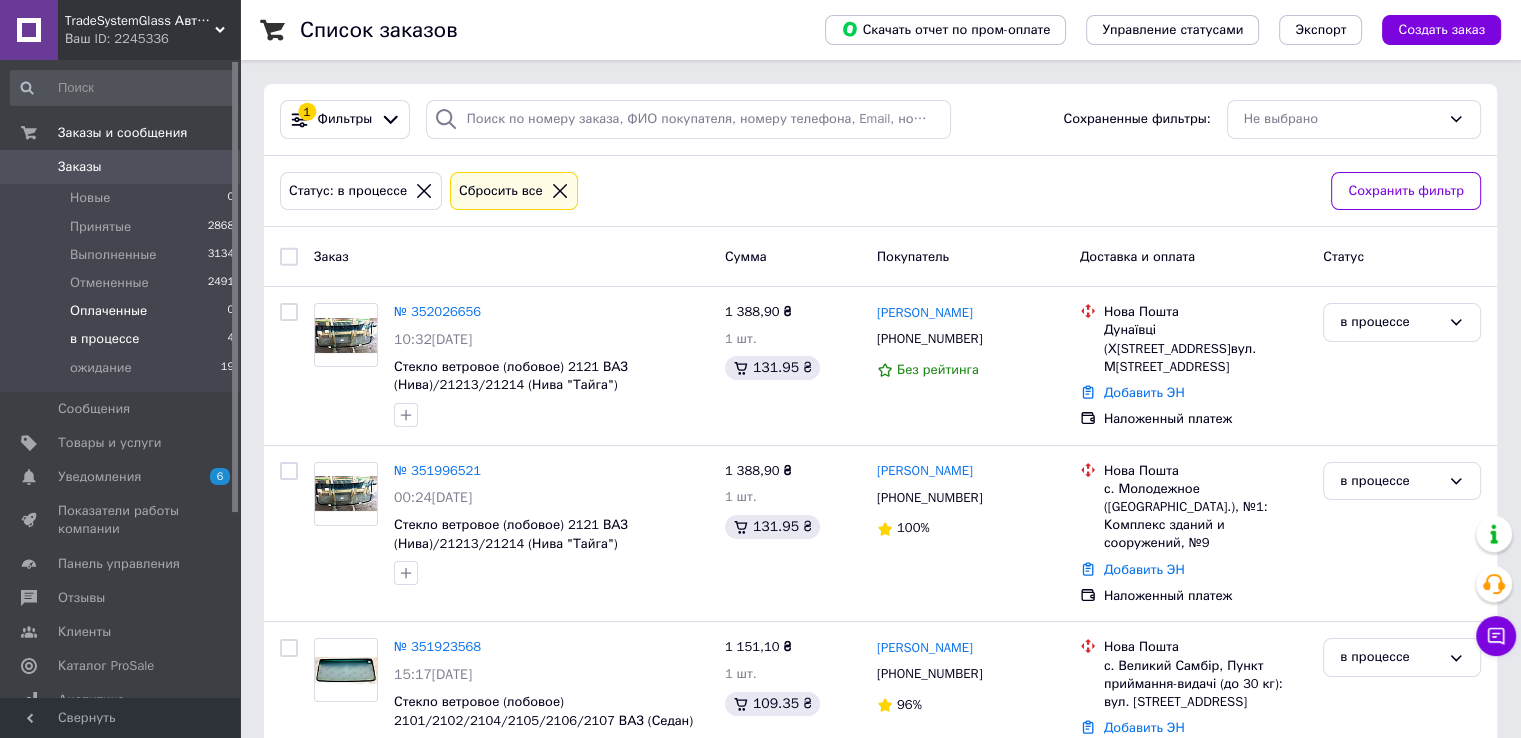 click on "Оплаченные" at bounding box center [108, 311] 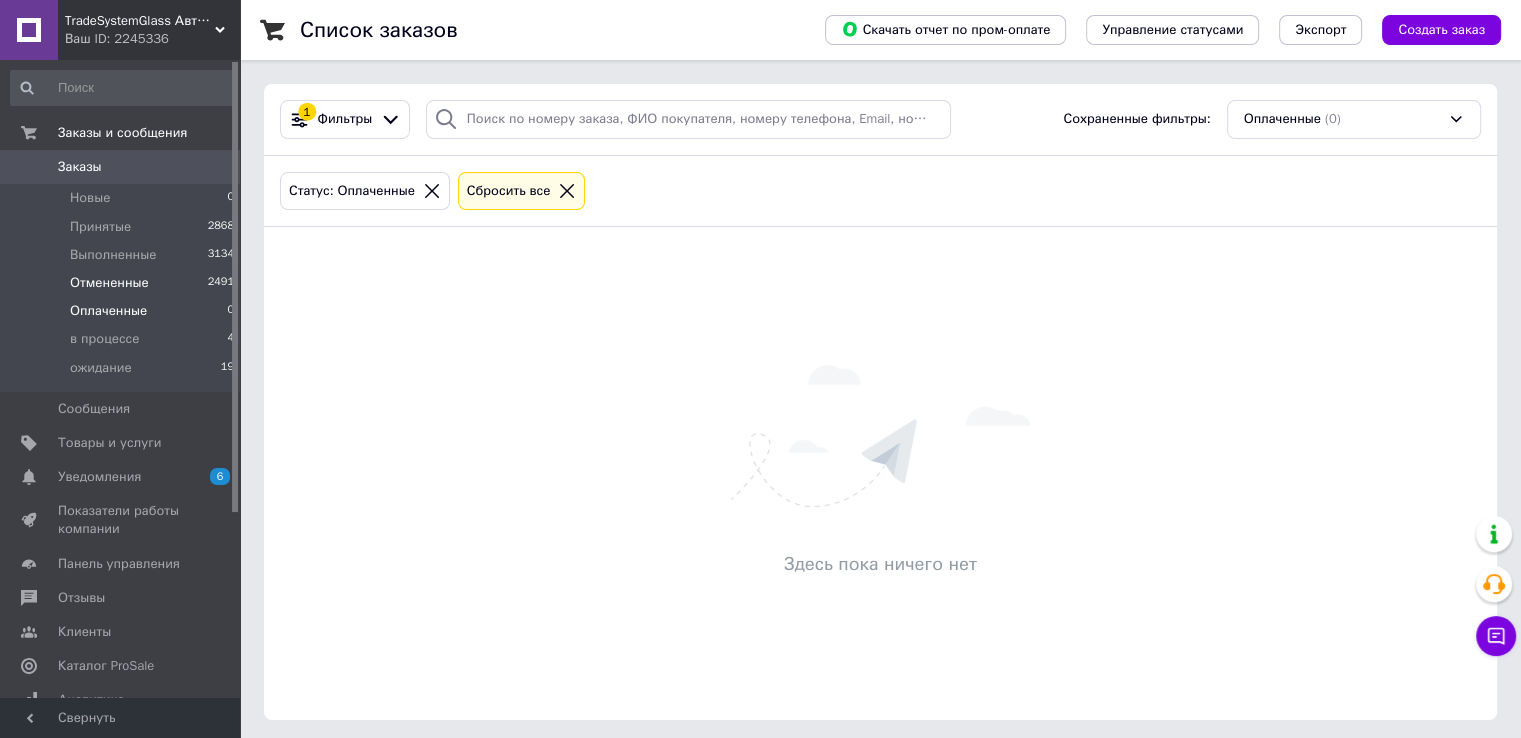 click on "Отмененные" at bounding box center (109, 283) 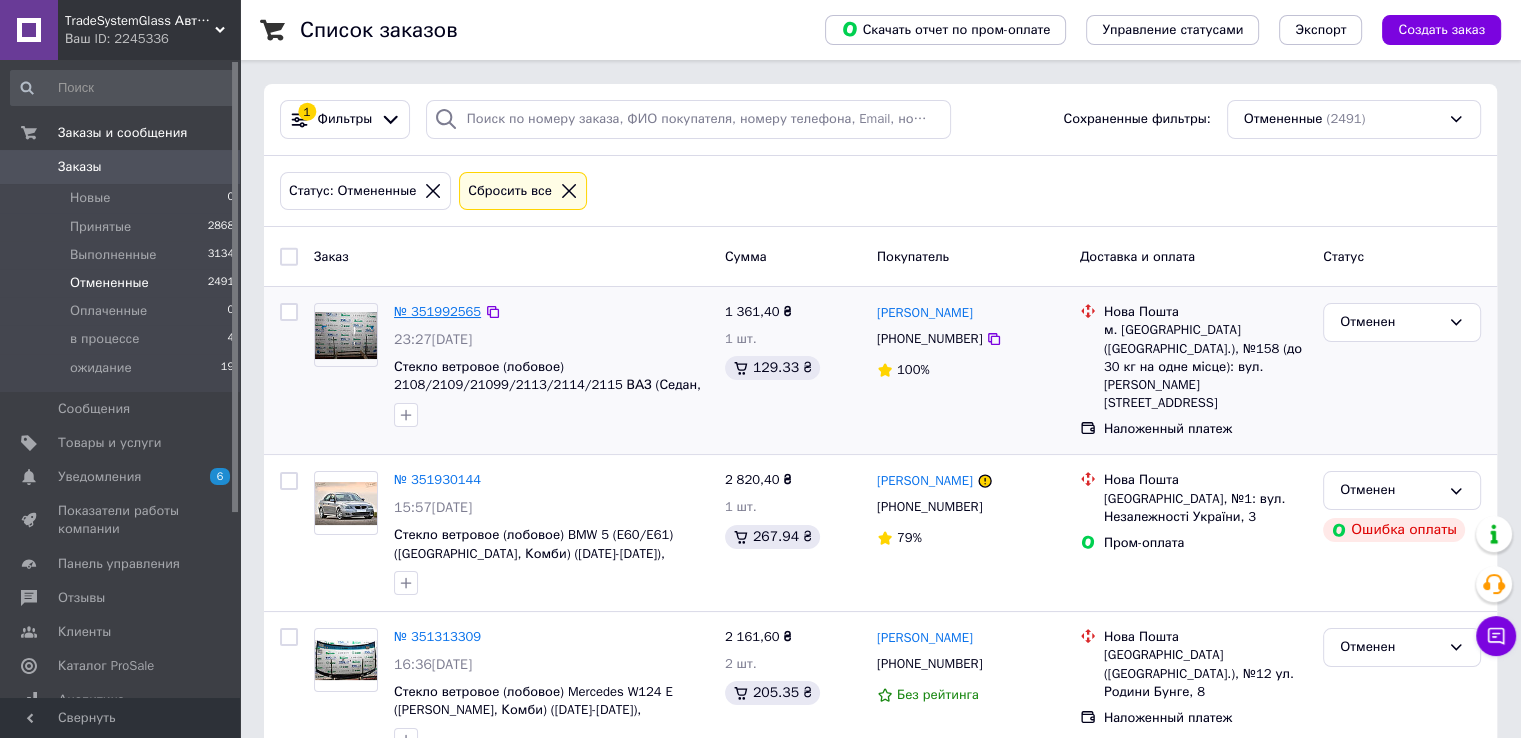 click on "№ 351992565" at bounding box center [437, 311] 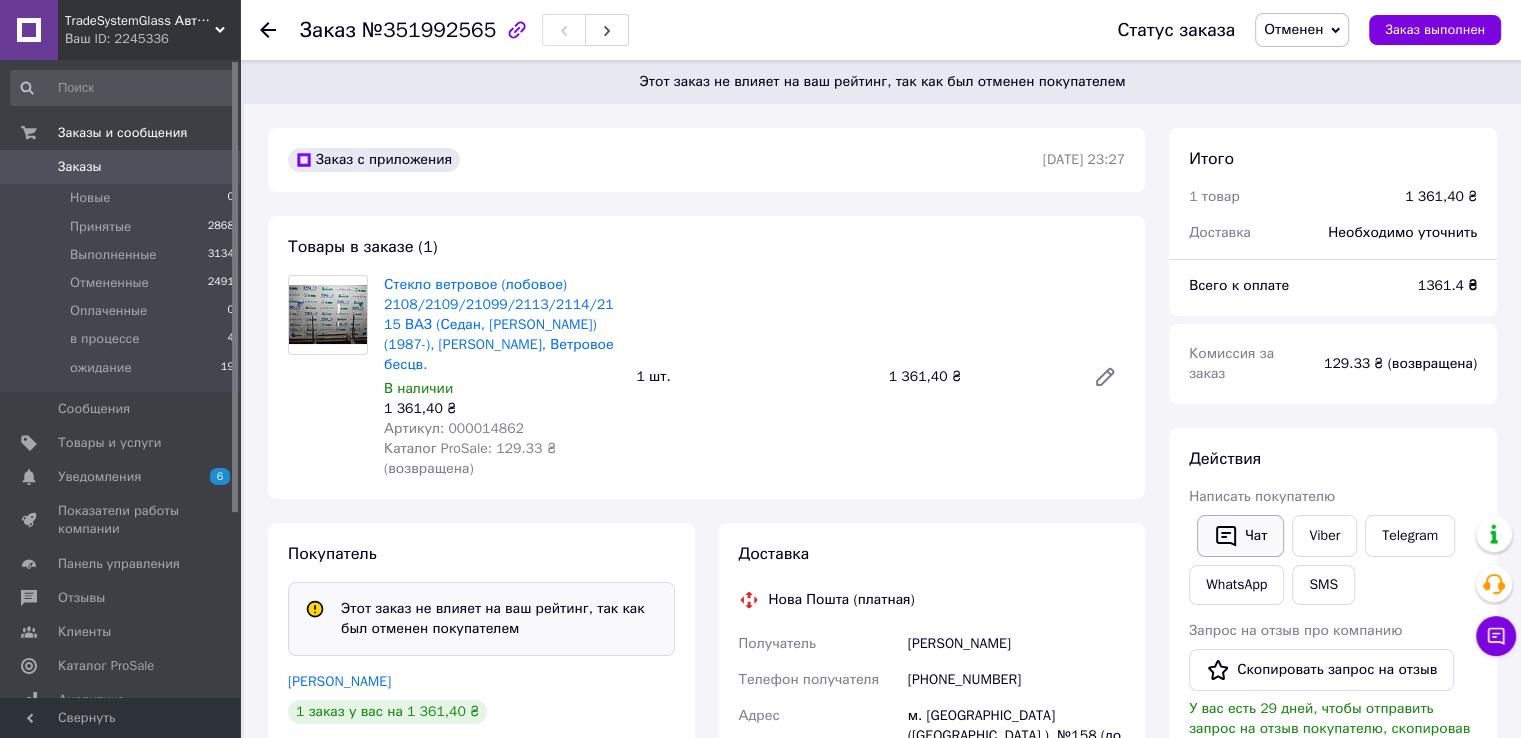 click on "Чат" at bounding box center (1240, 536) 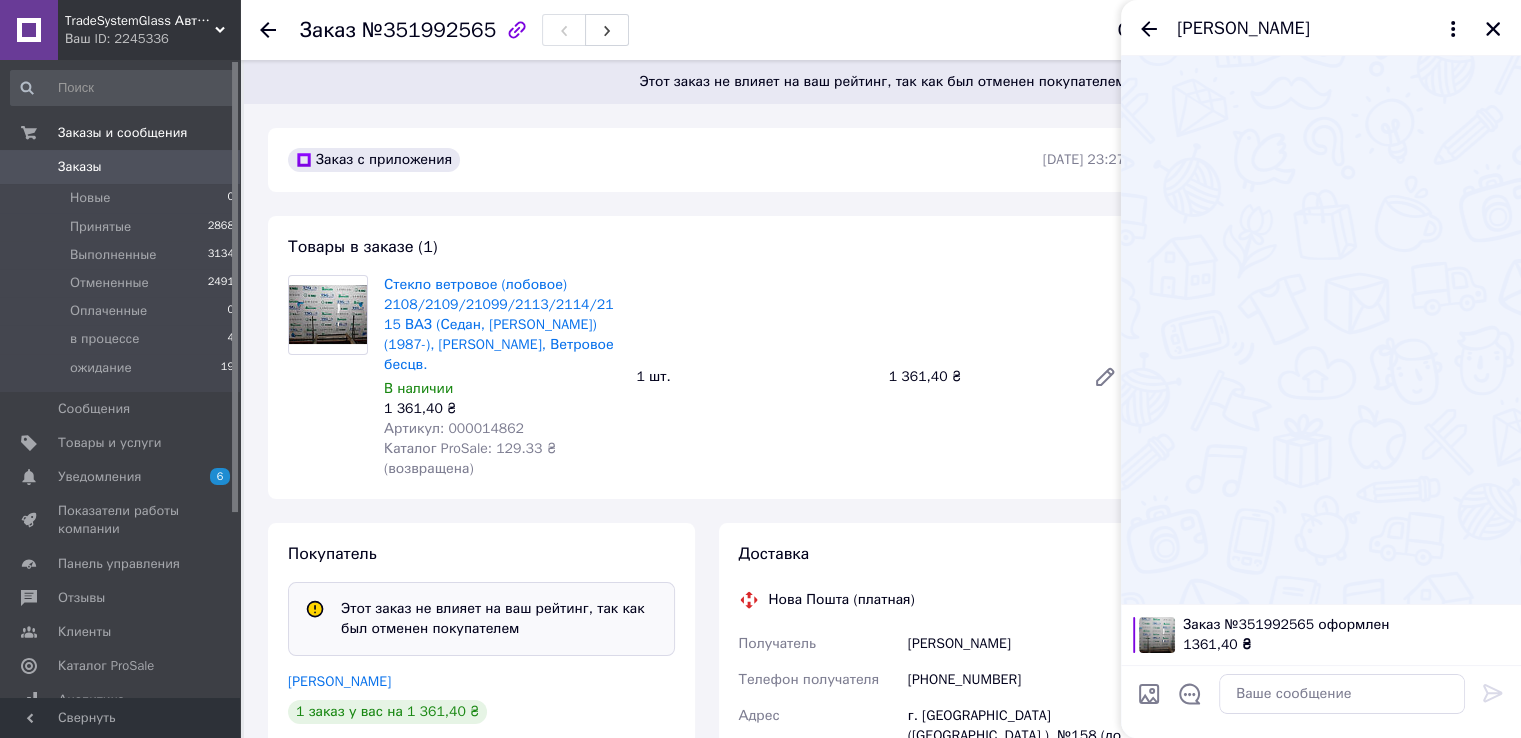 type 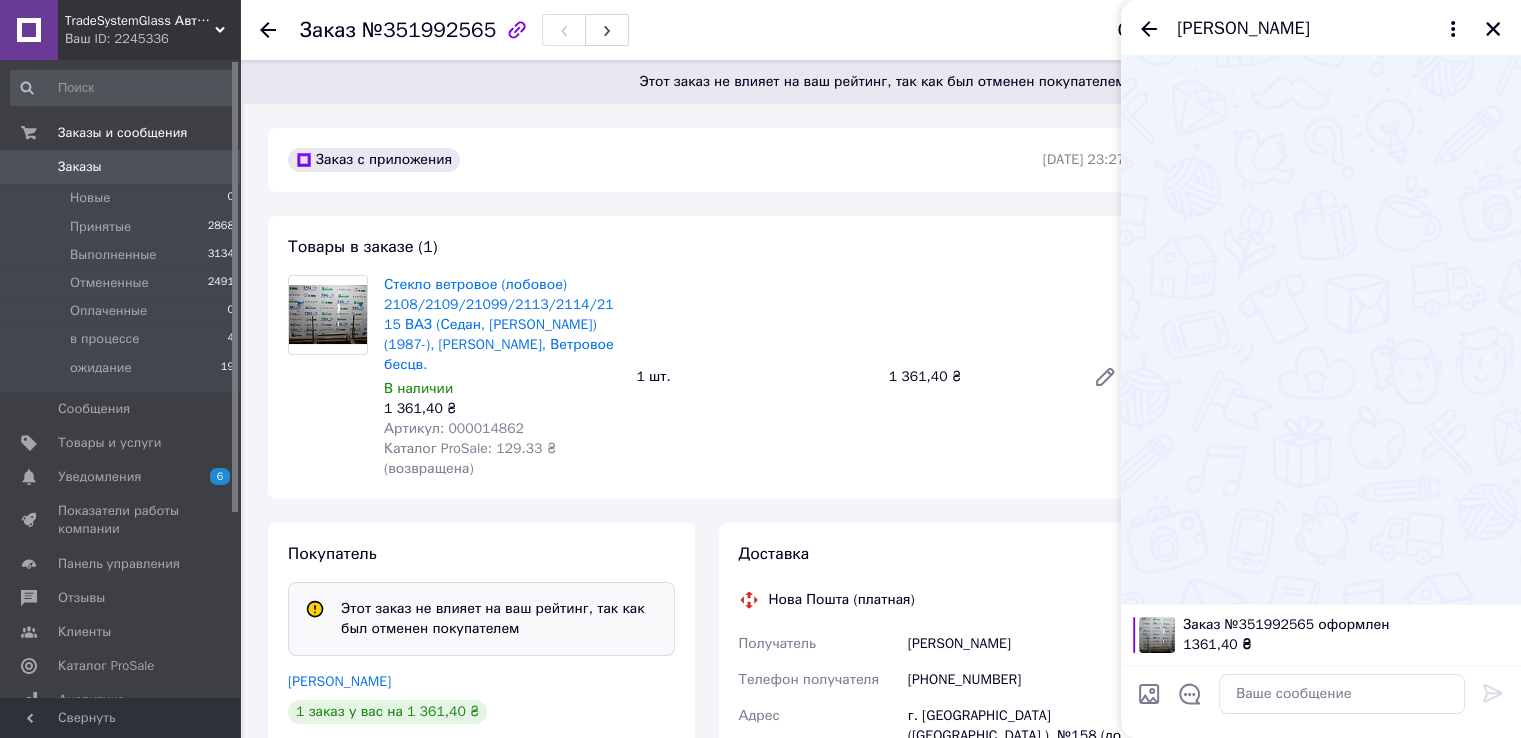 click on "Чат" at bounding box center [1240, 536] 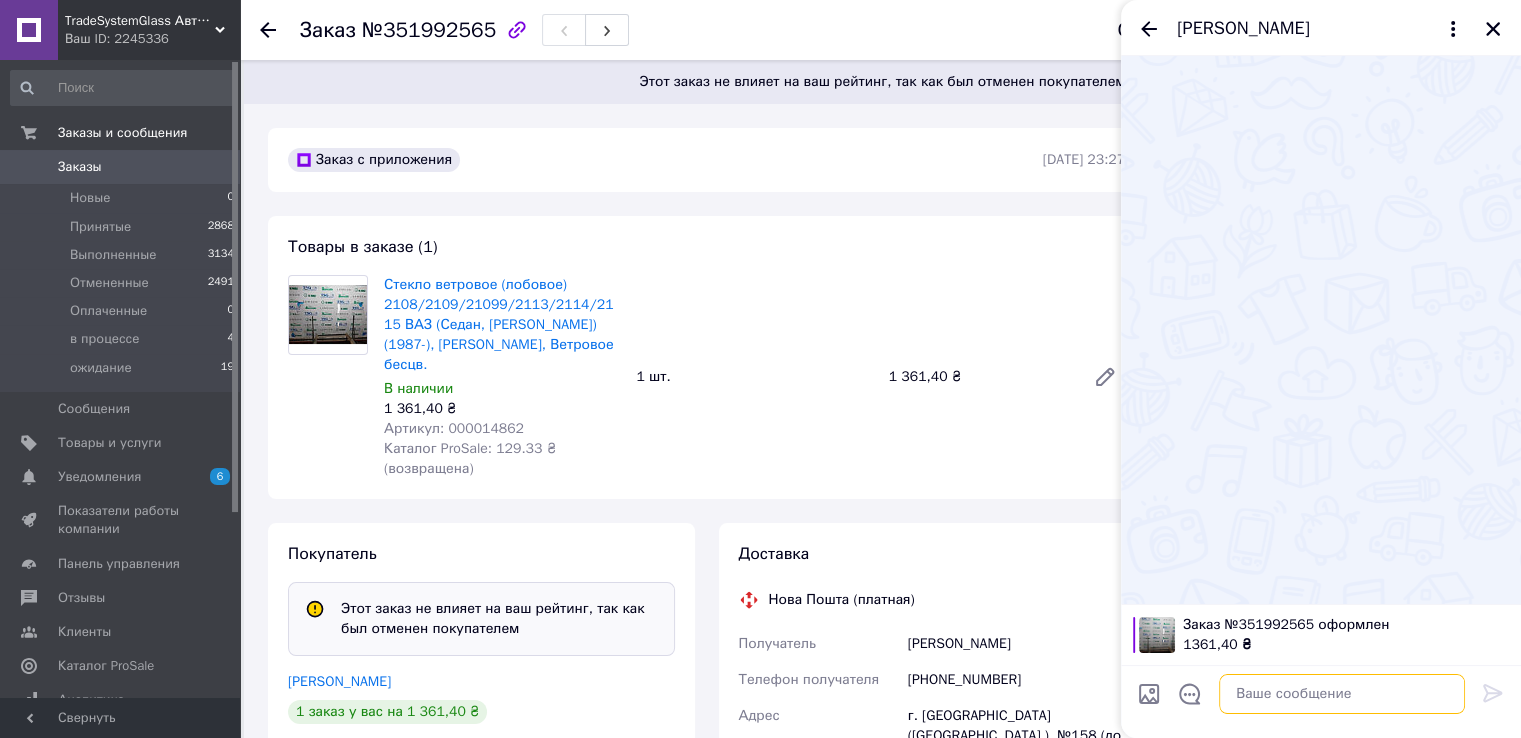 click at bounding box center (1342, 694) 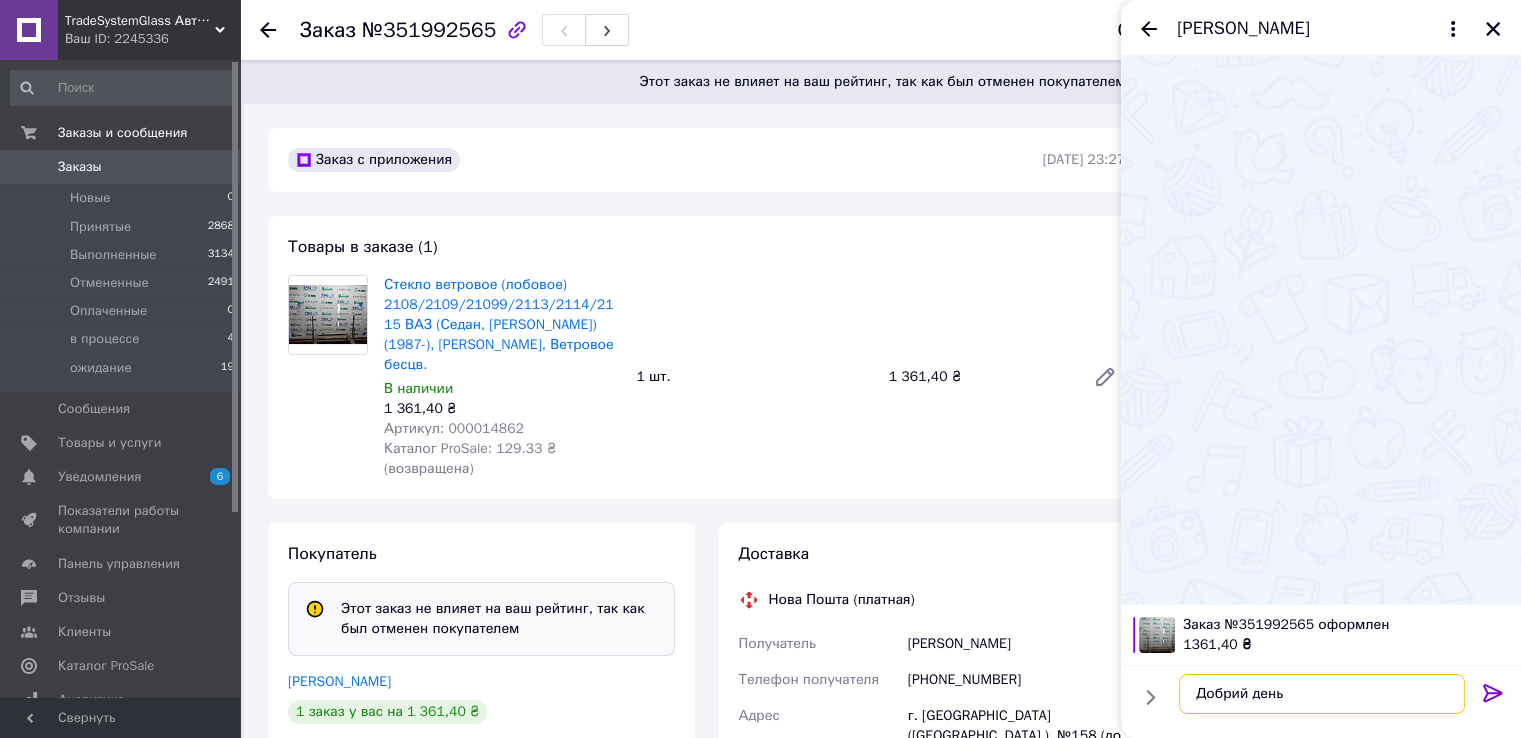 click on "Добрий день" at bounding box center (1322, 694) 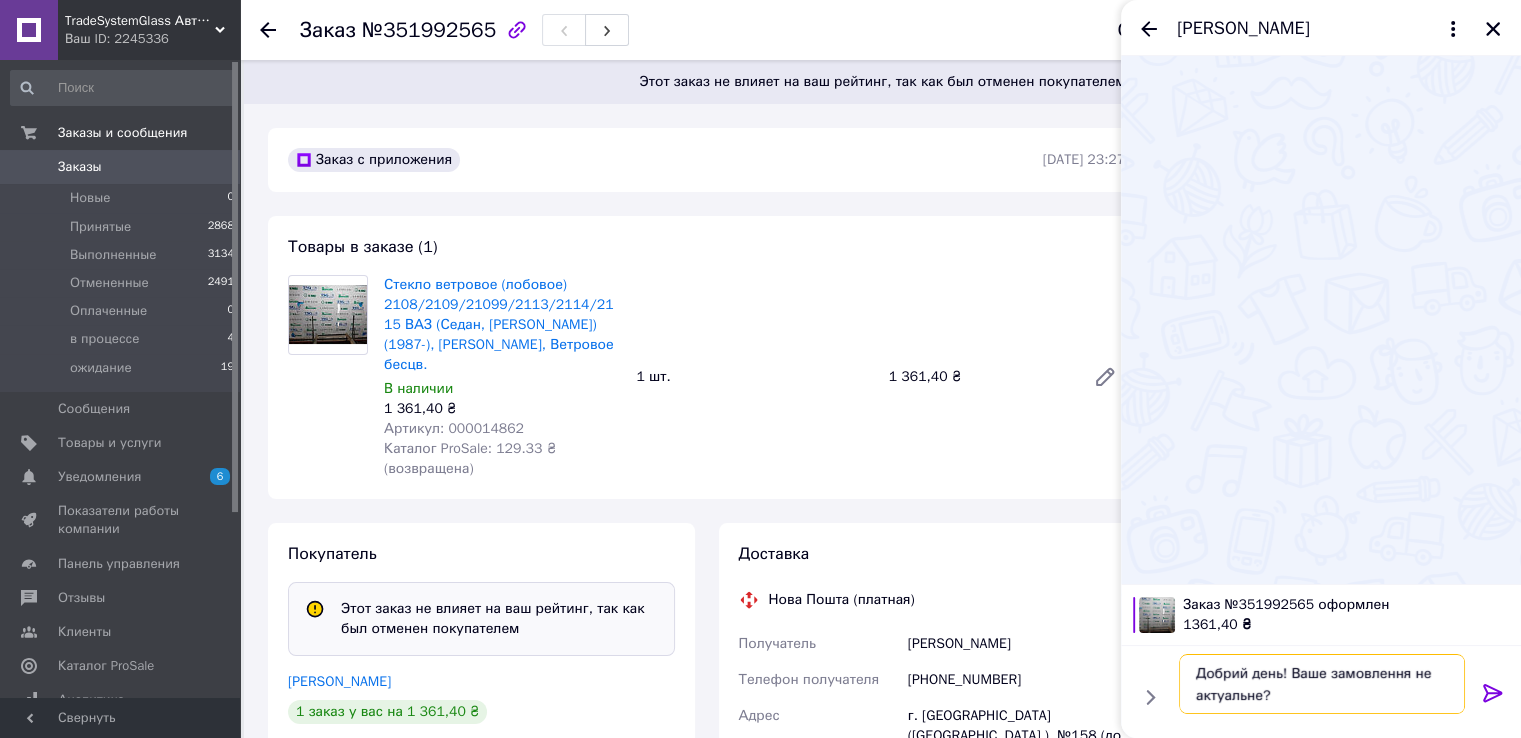 type on "Добрий день! Ваше замовлення не актуальне?" 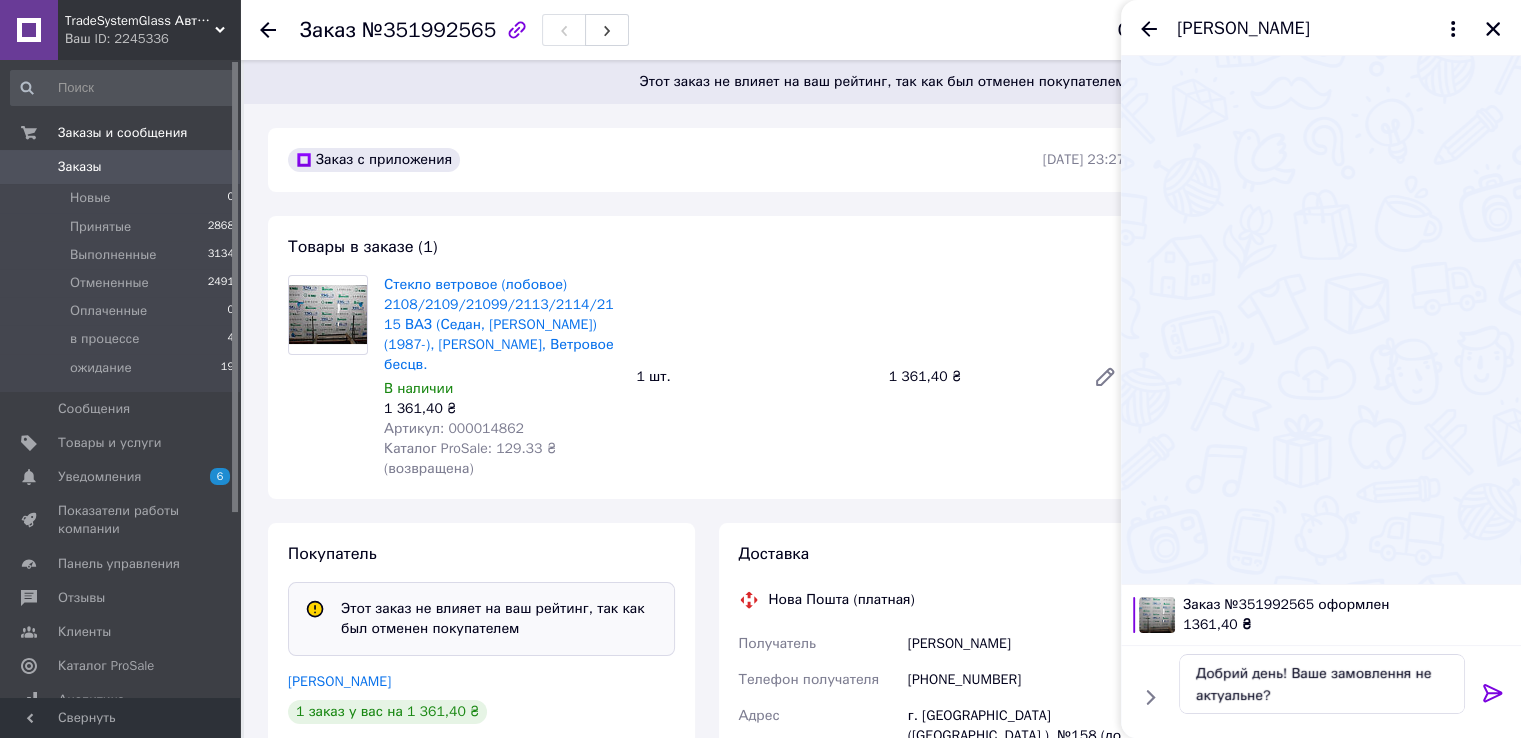 click 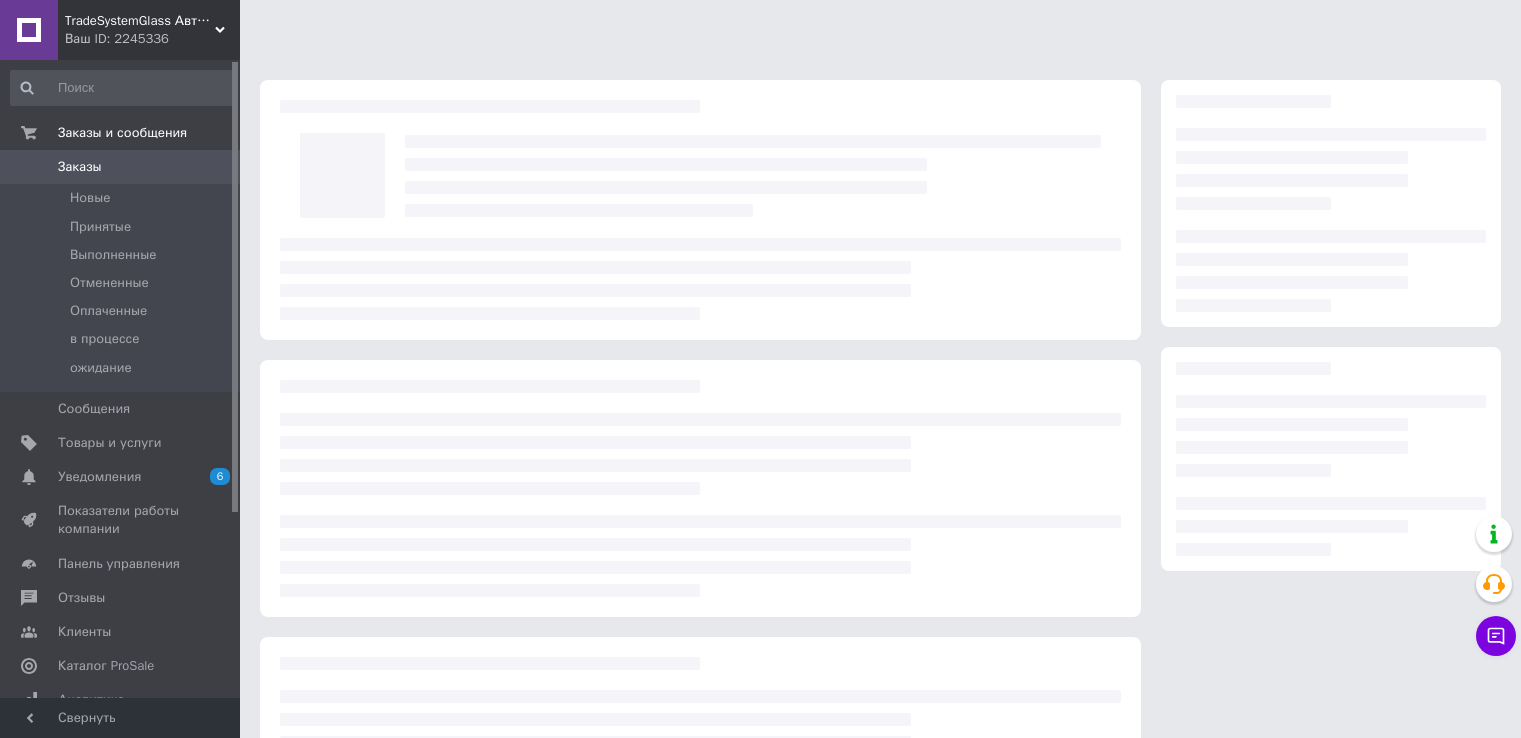 scroll, scrollTop: 0, scrollLeft: 0, axis: both 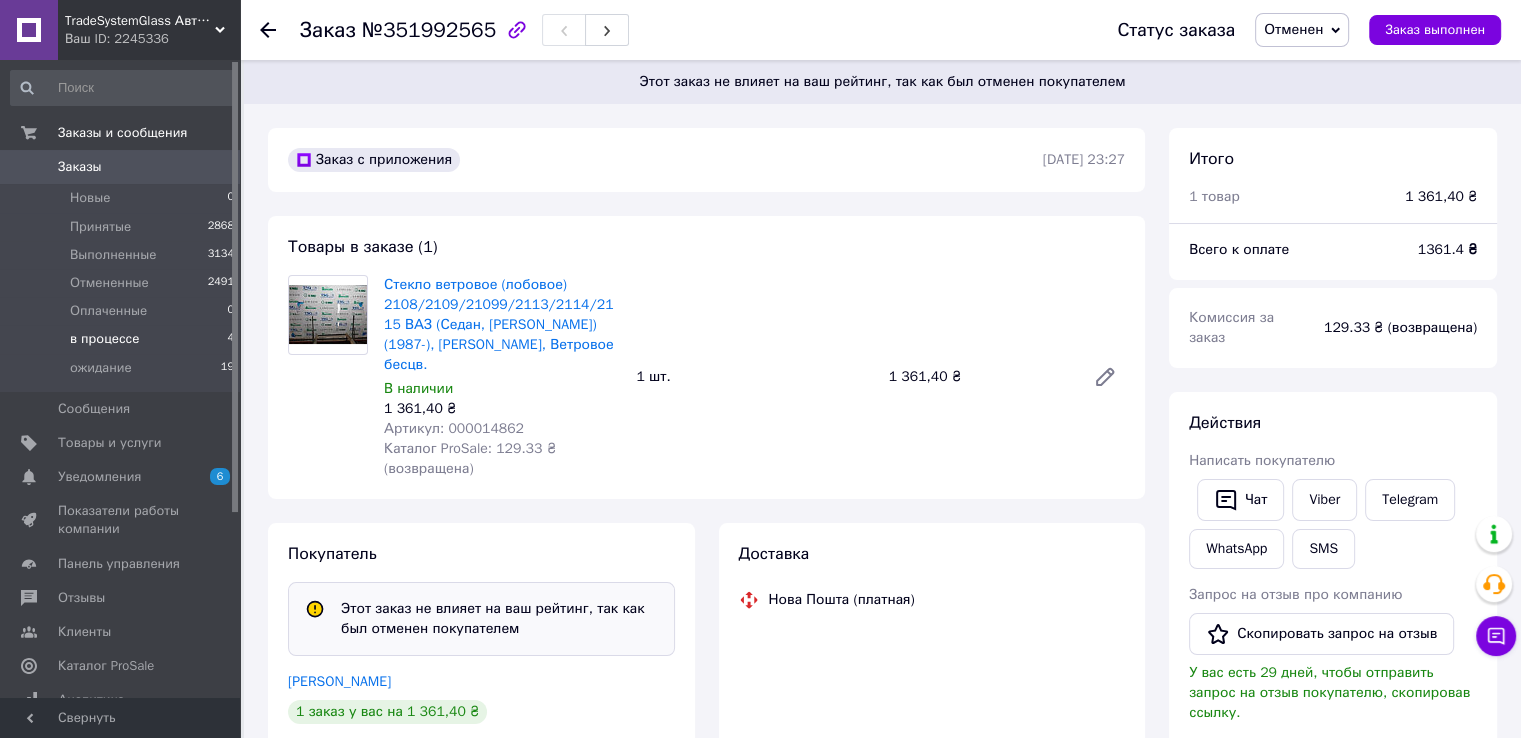 click on "в процессе" at bounding box center [104, 339] 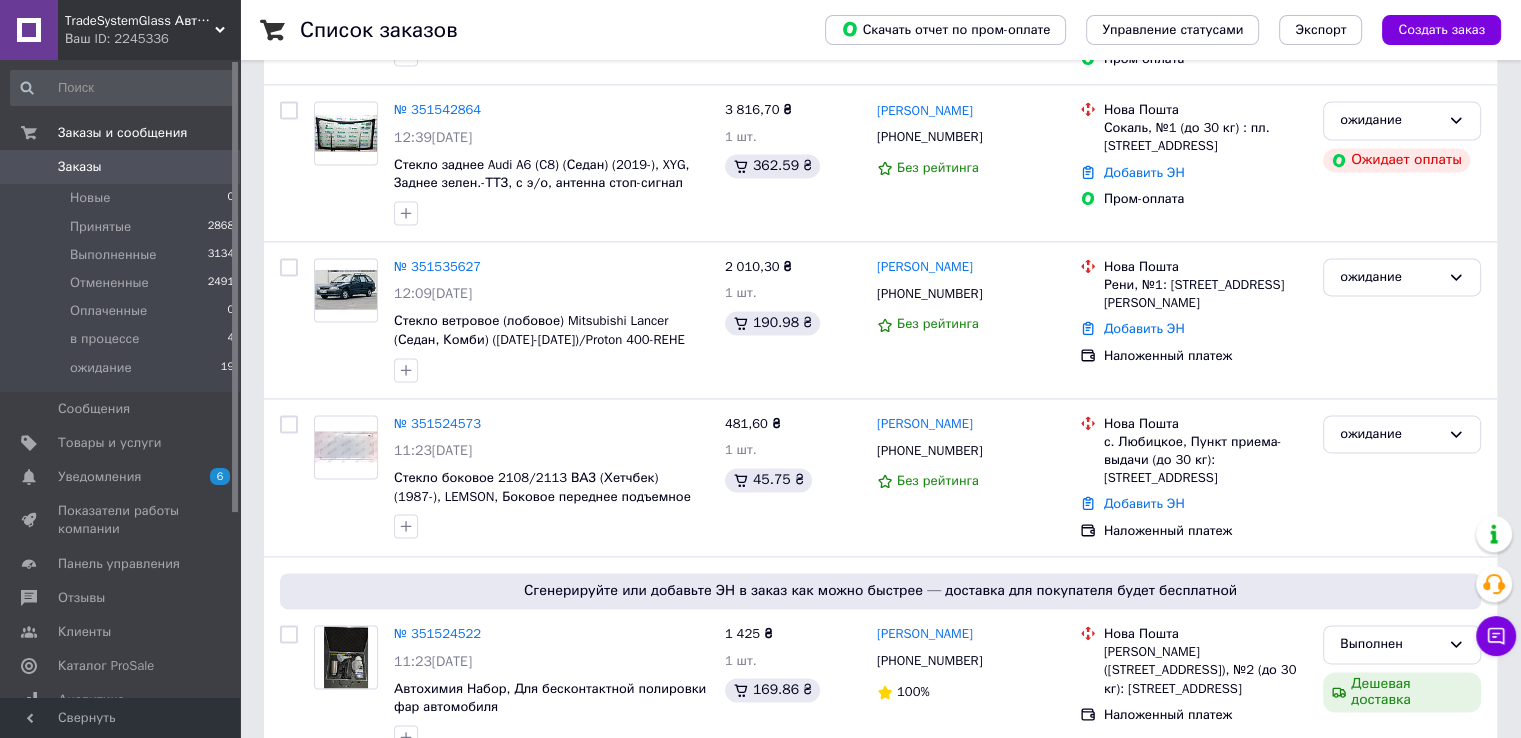 scroll, scrollTop: 3650, scrollLeft: 0, axis: vertical 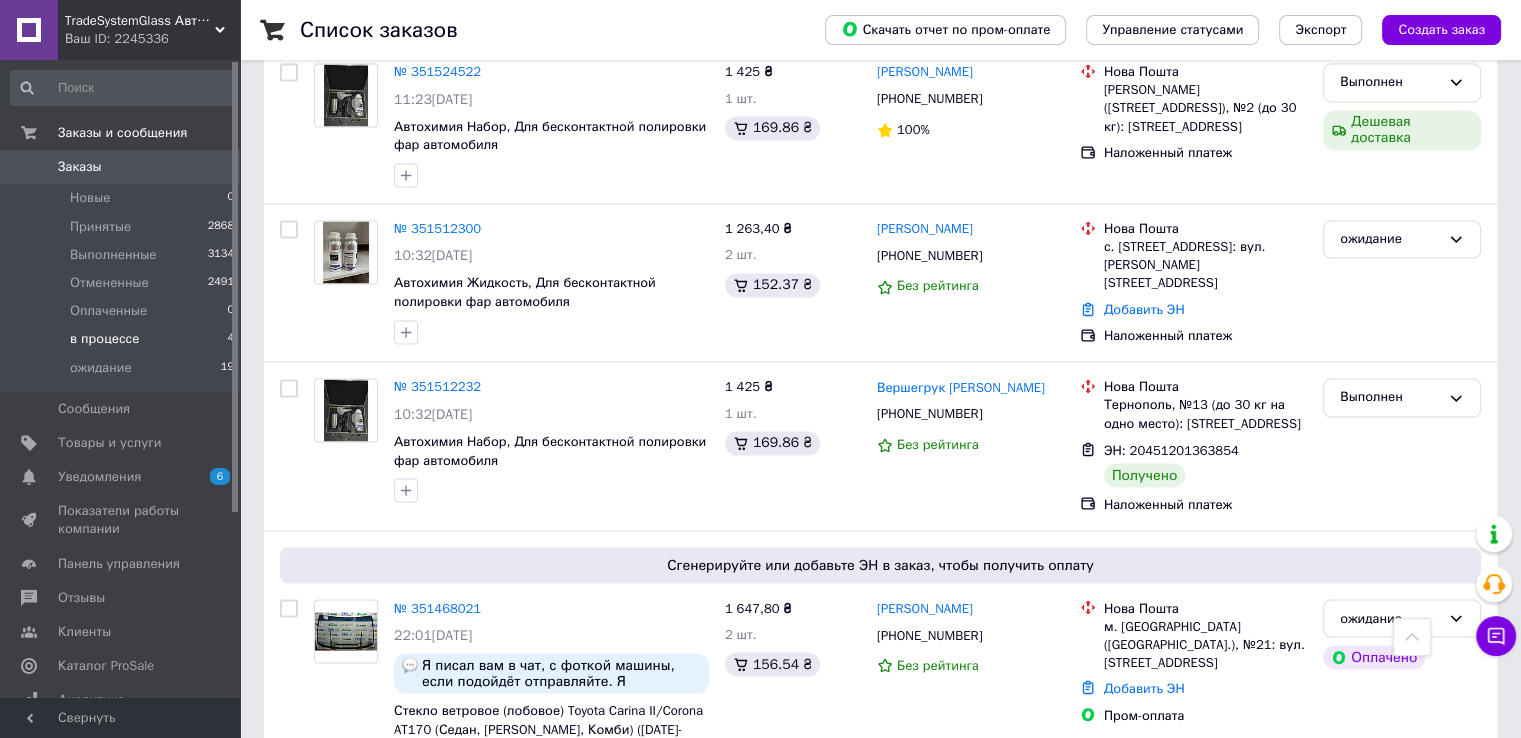 click on "в процессе" at bounding box center [104, 339] 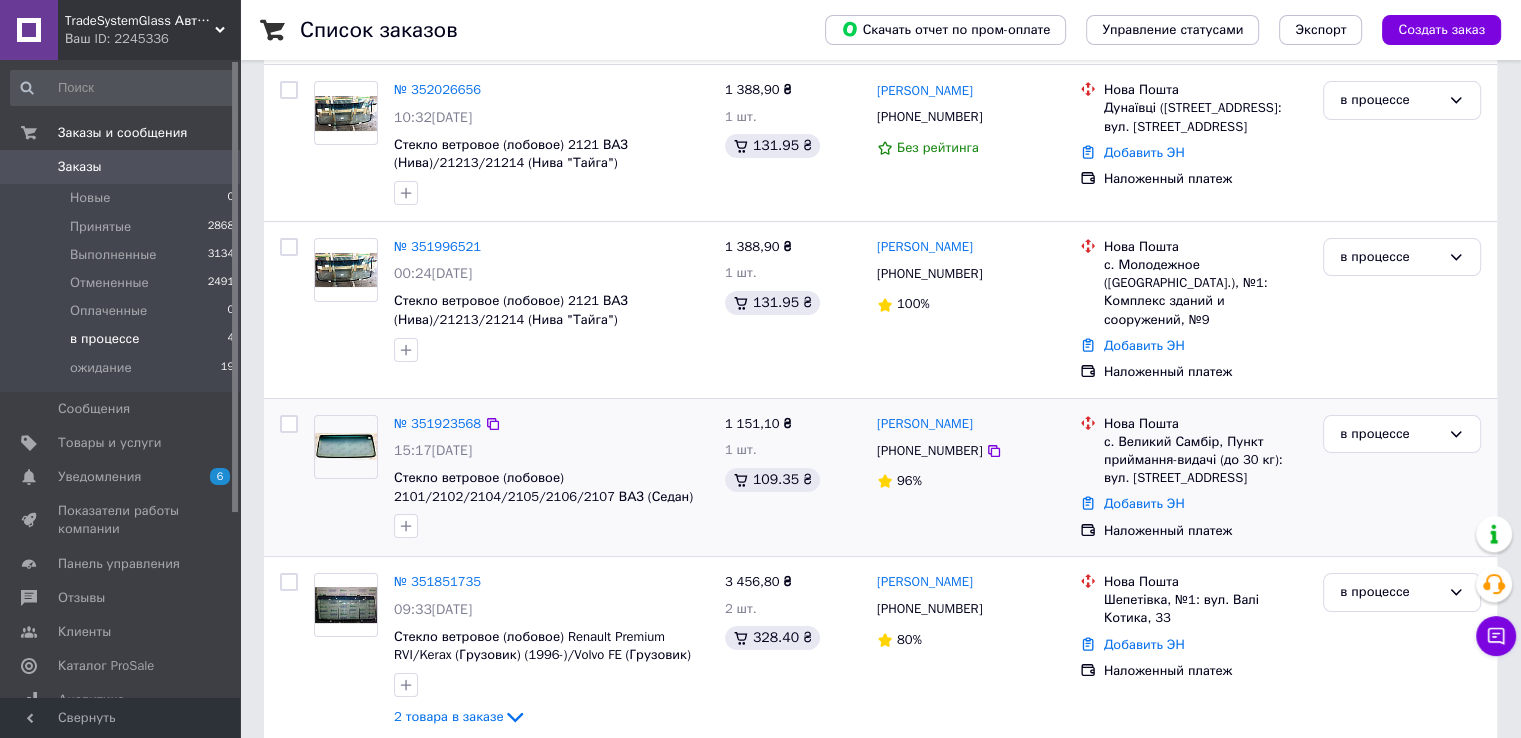 scroll, scrollTop: 235, scrollLeft: 0, axis: vertical 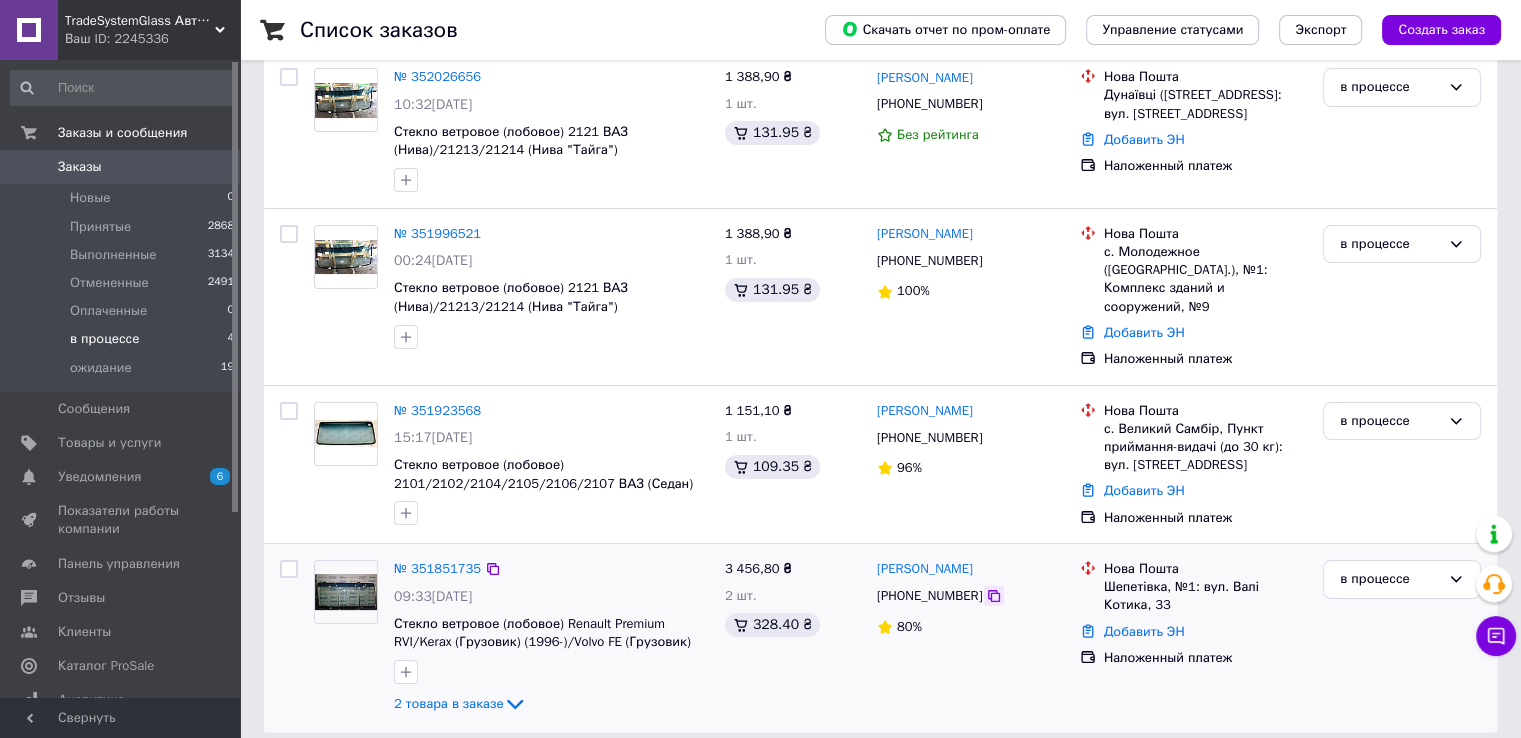 click 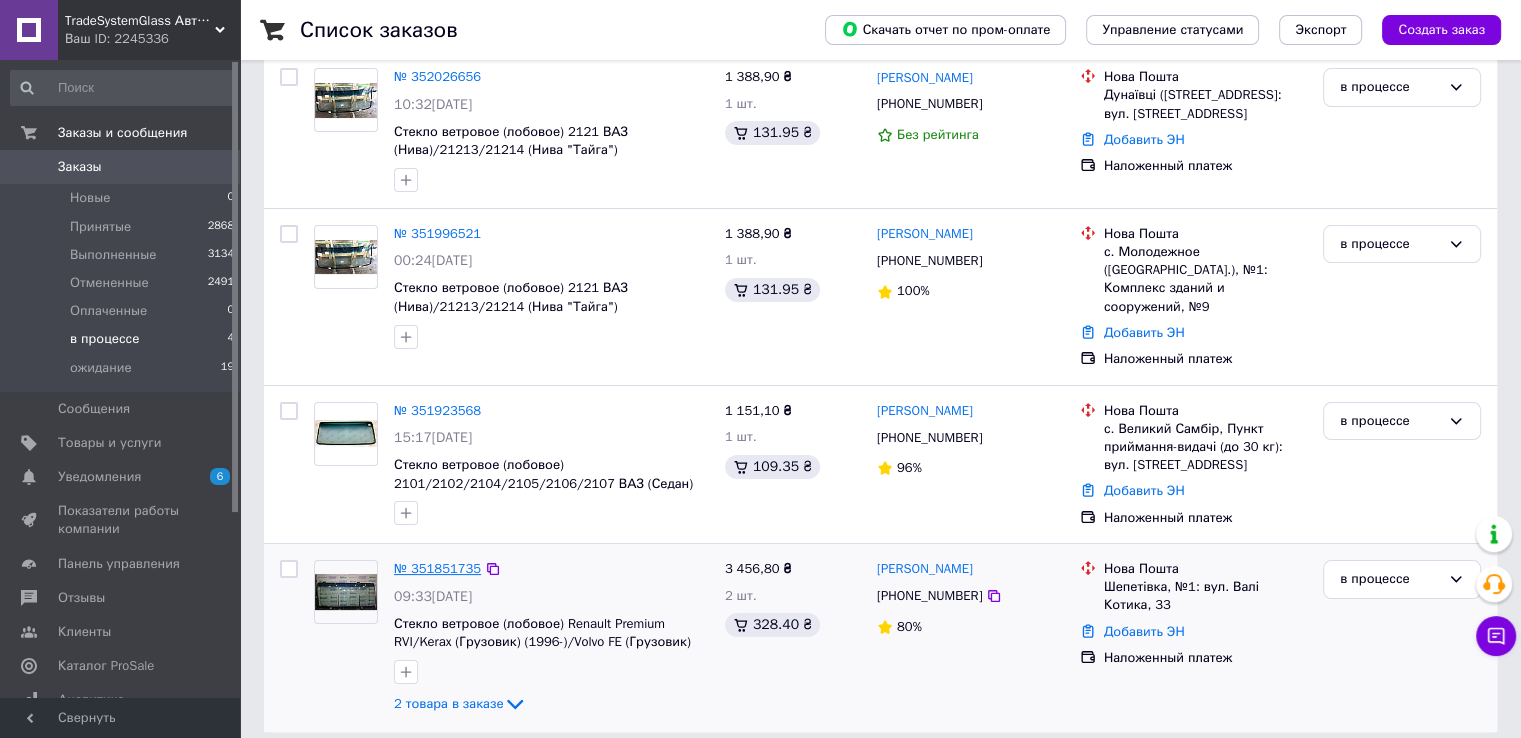 click on "№ 351851735" at bounding box center [437, 568] 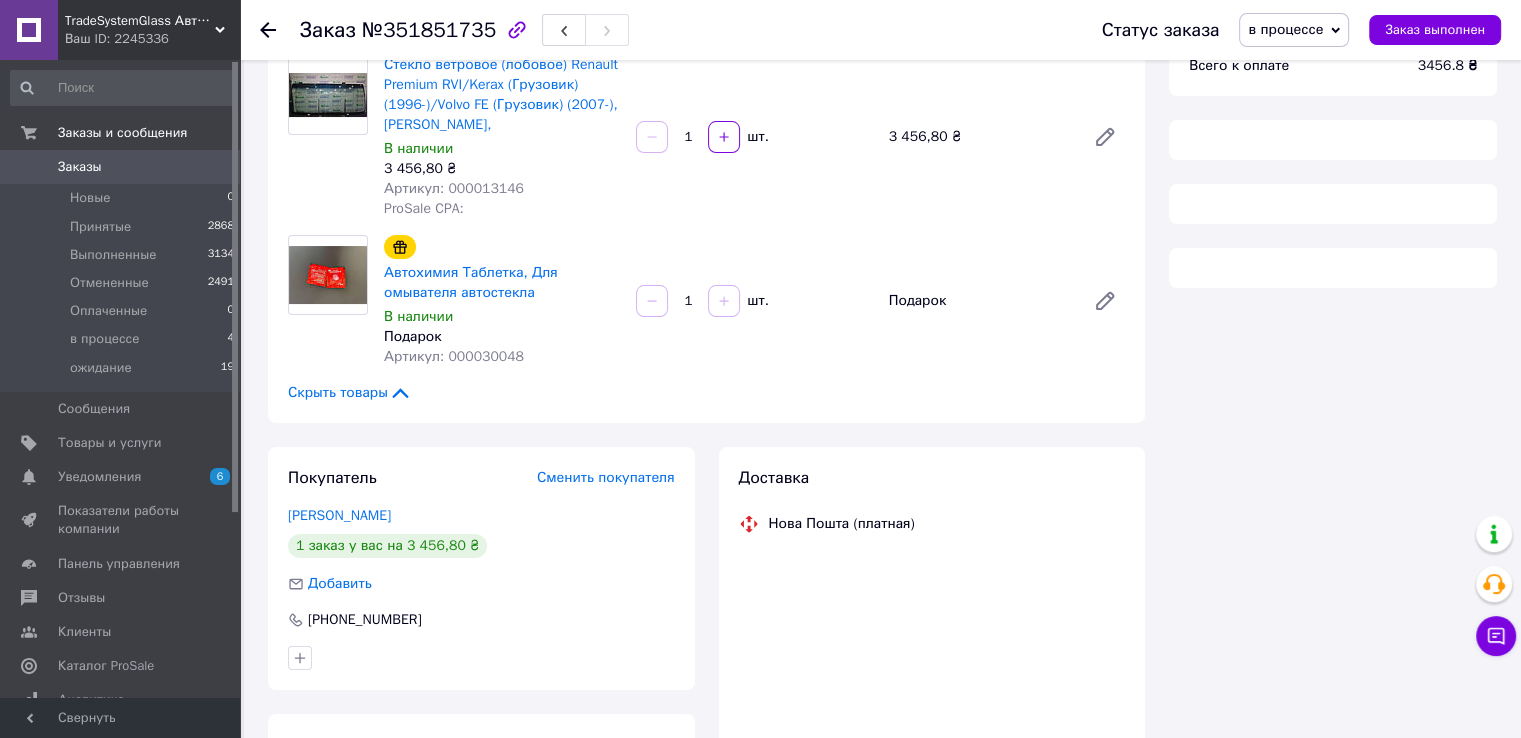 scroll, scrollTop: 235, scrollLeft: 0, axis: vertical 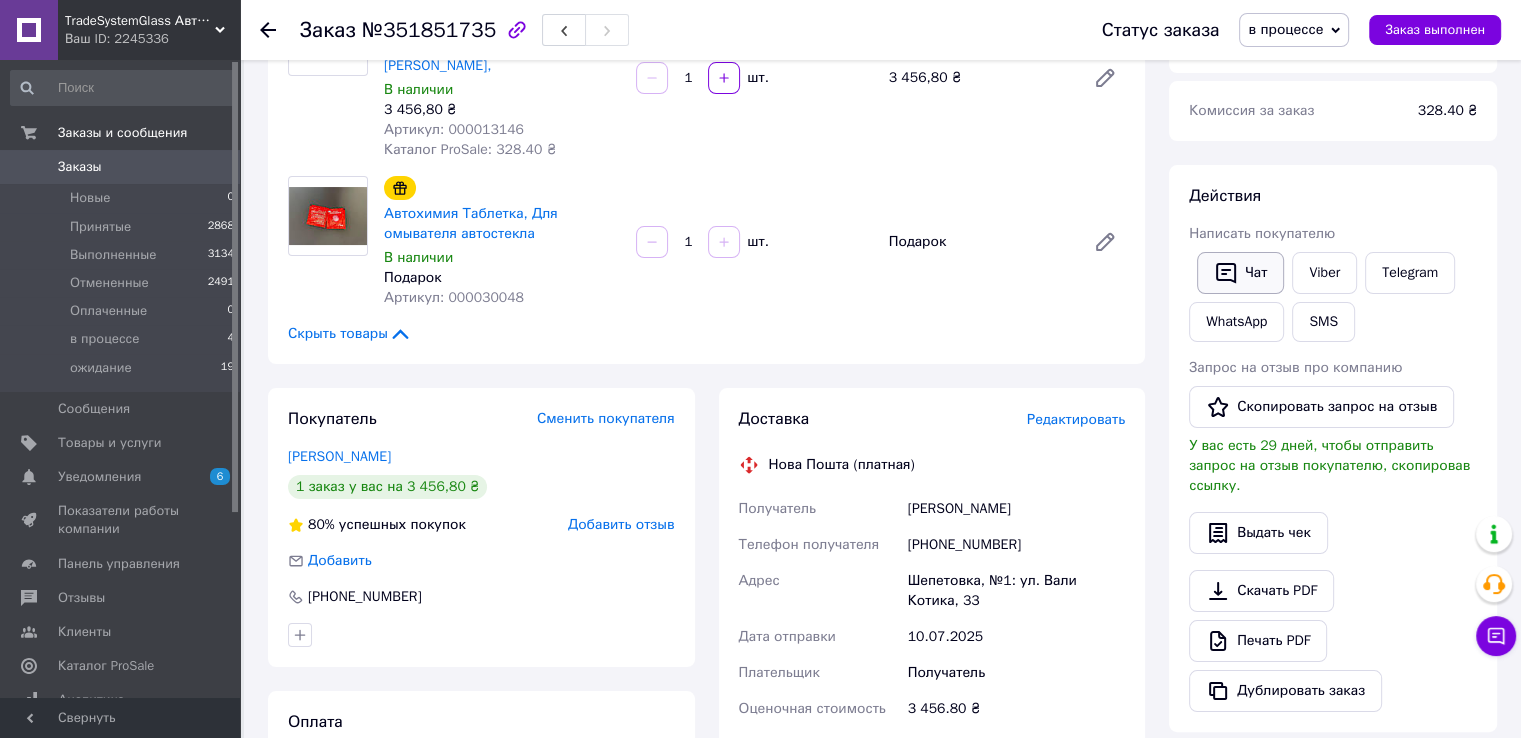 click on "Чат" at bounding box center (1240, 273) 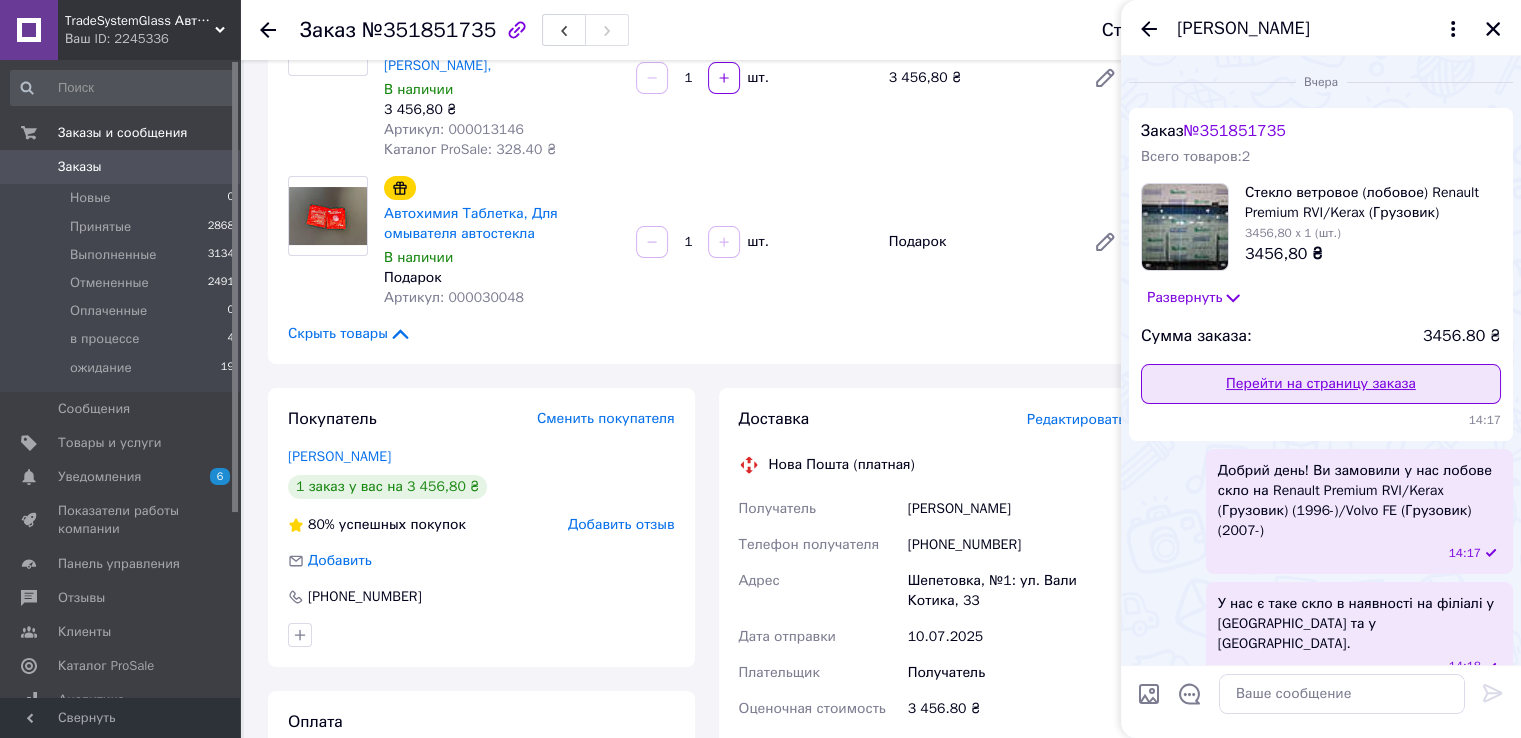 scroll, scrollTop: 103, scrollLeft: 0, axis: vertical 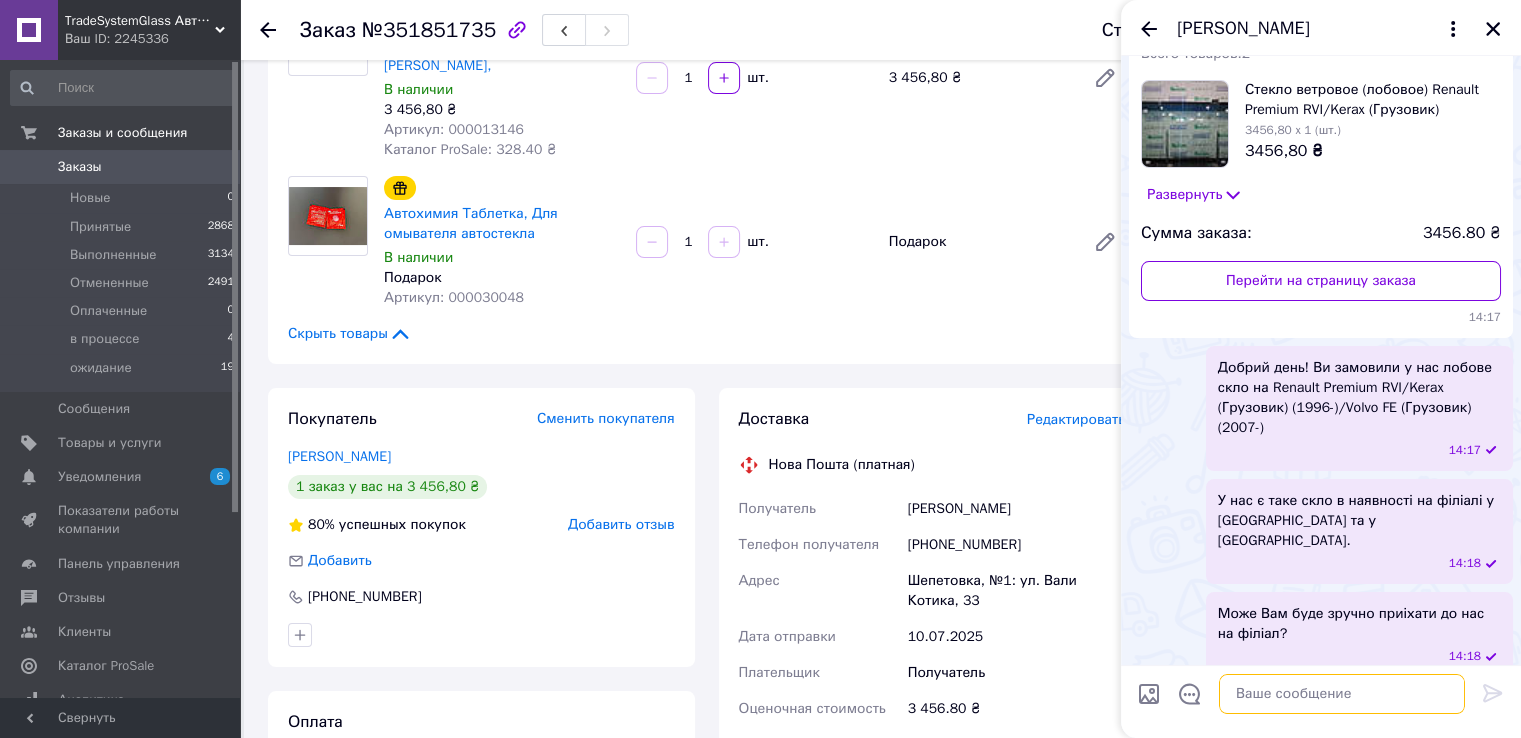 click at bounding box center (1342, 694) 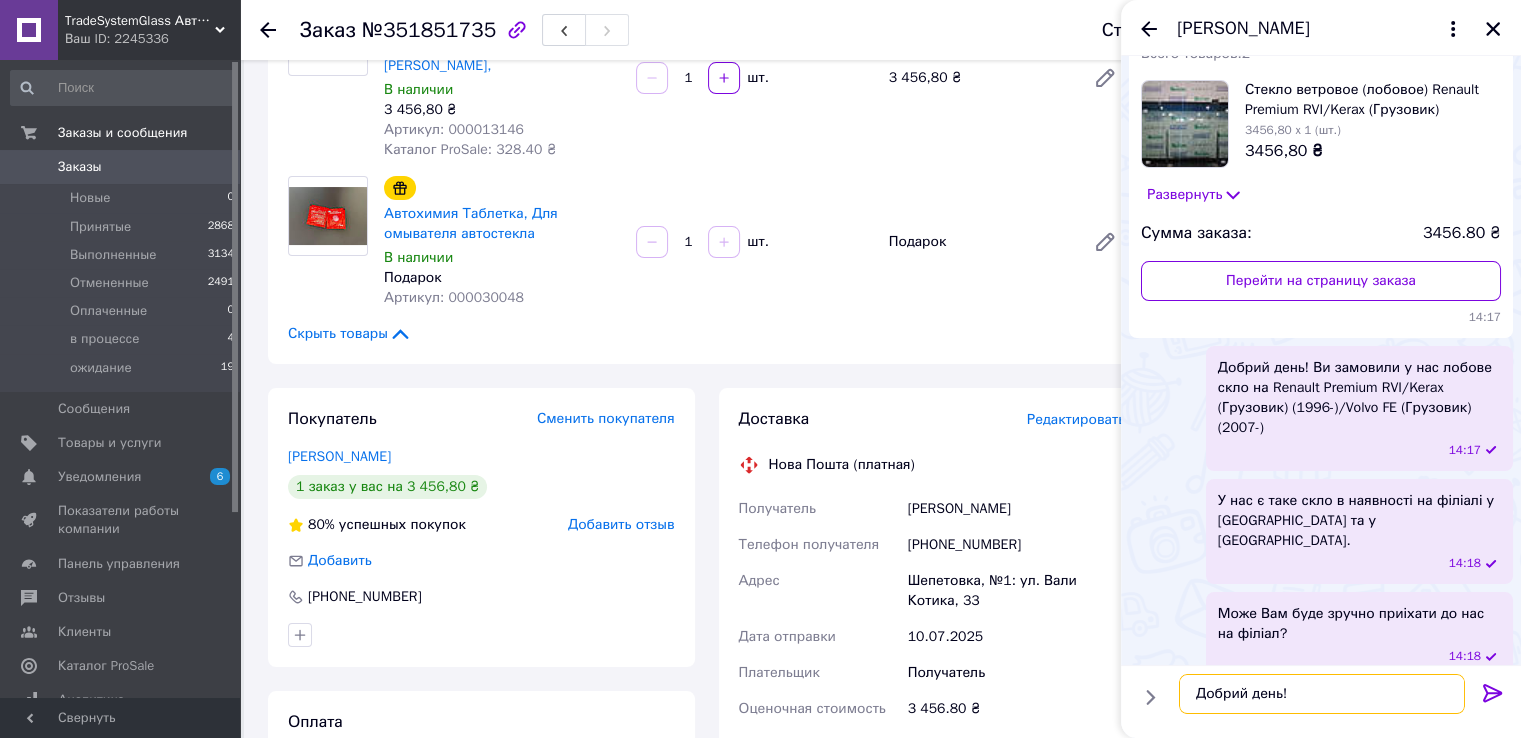 type on "Добрий день!" 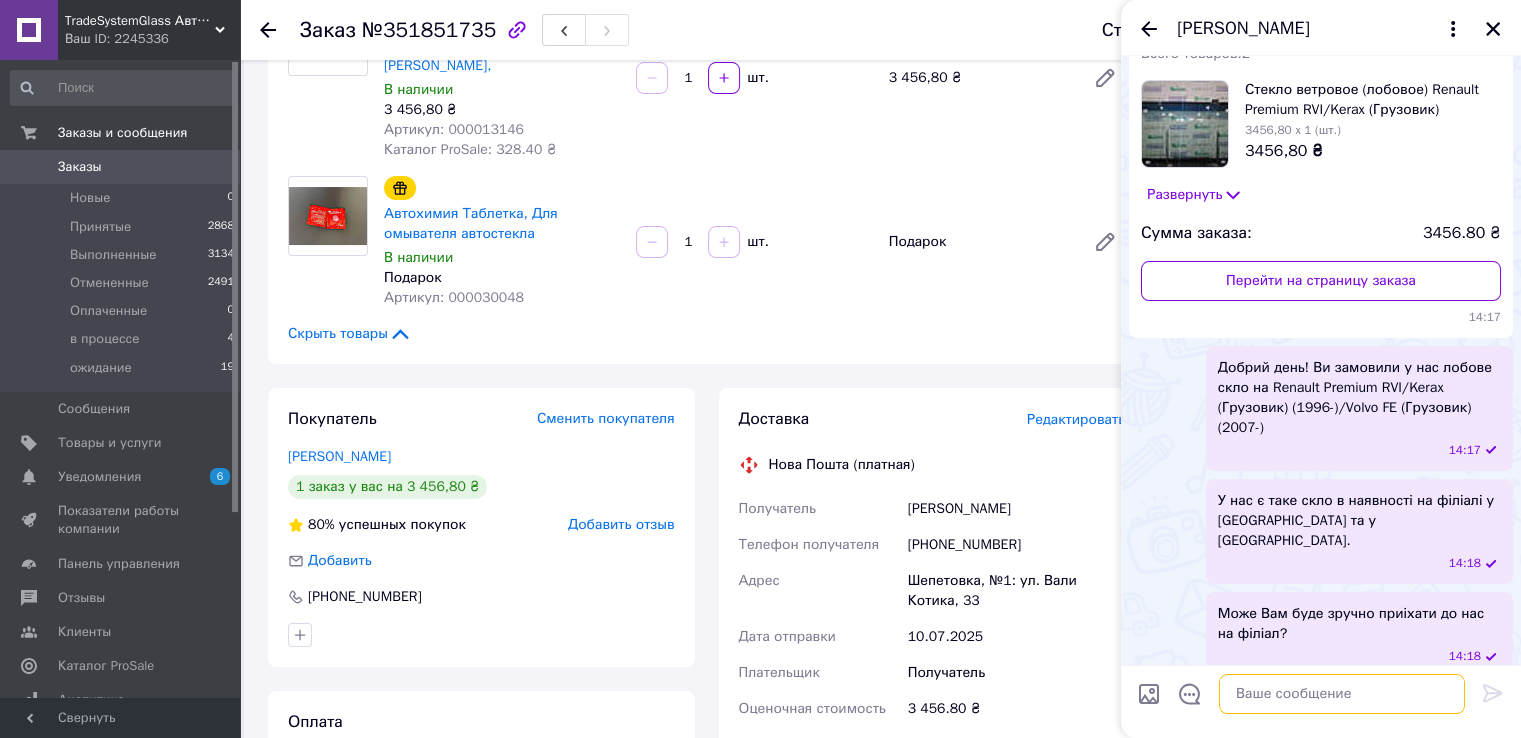 scroll, scrollTop: 208, scrollLeft: 0, axis: vertical 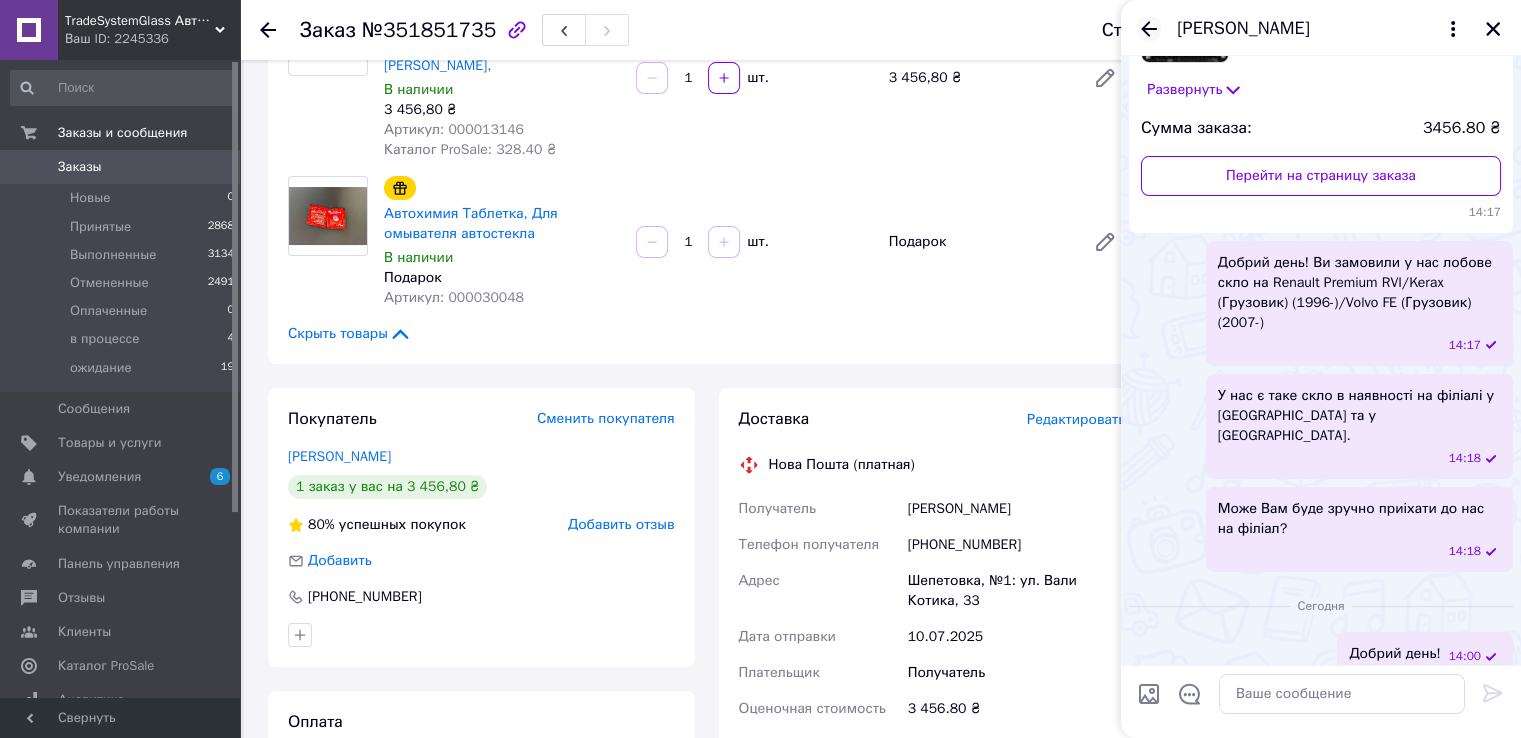 click 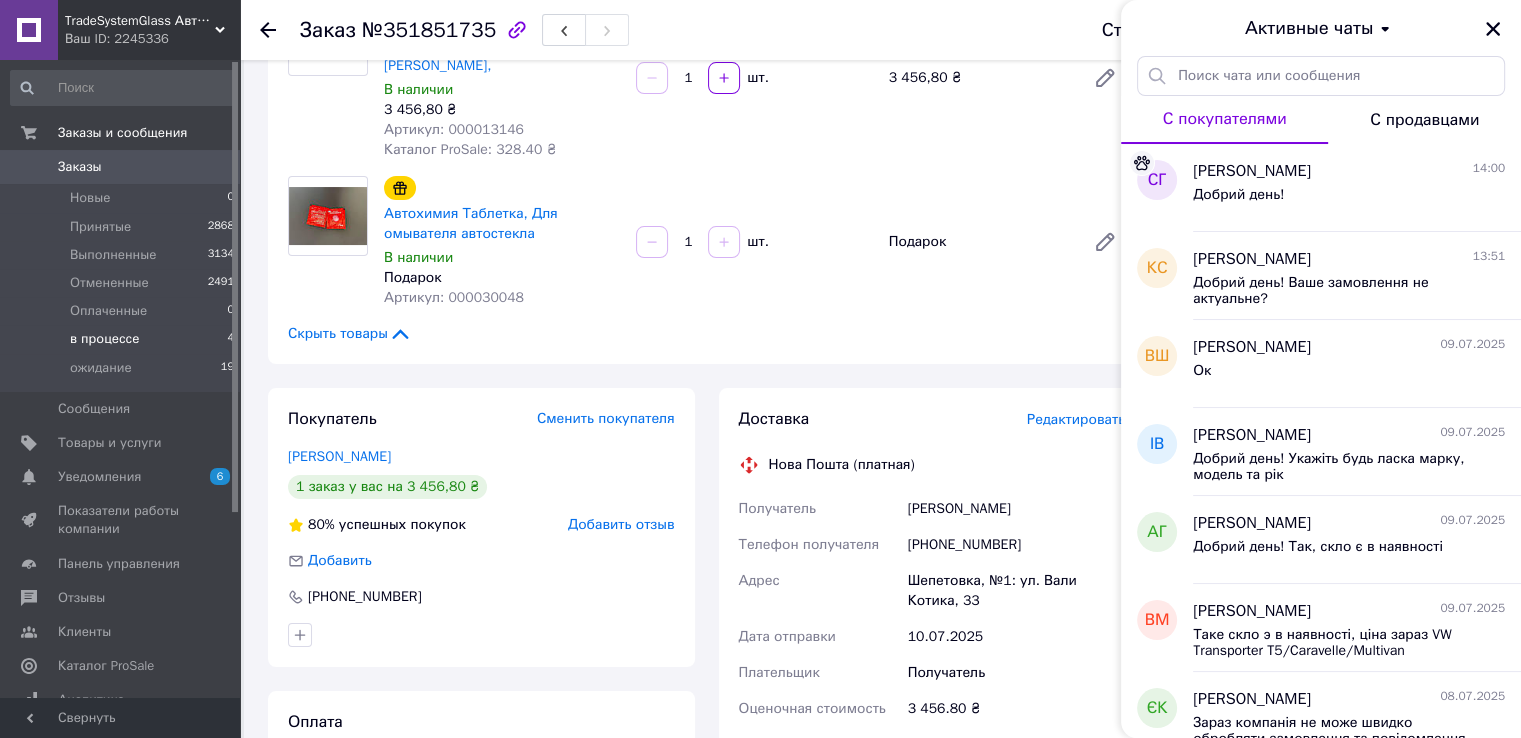 click on "в процессе" at bounding box center (104, 339) 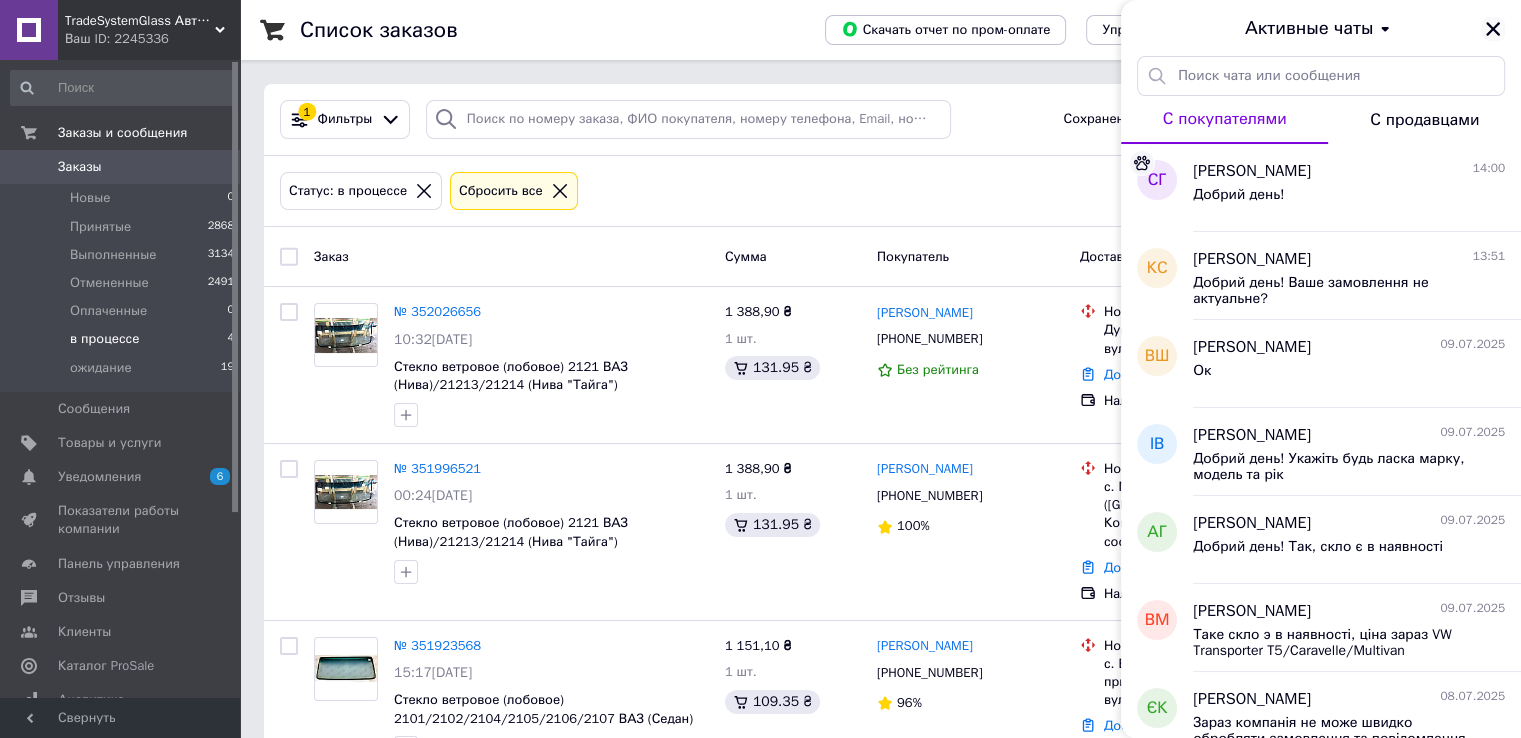 click 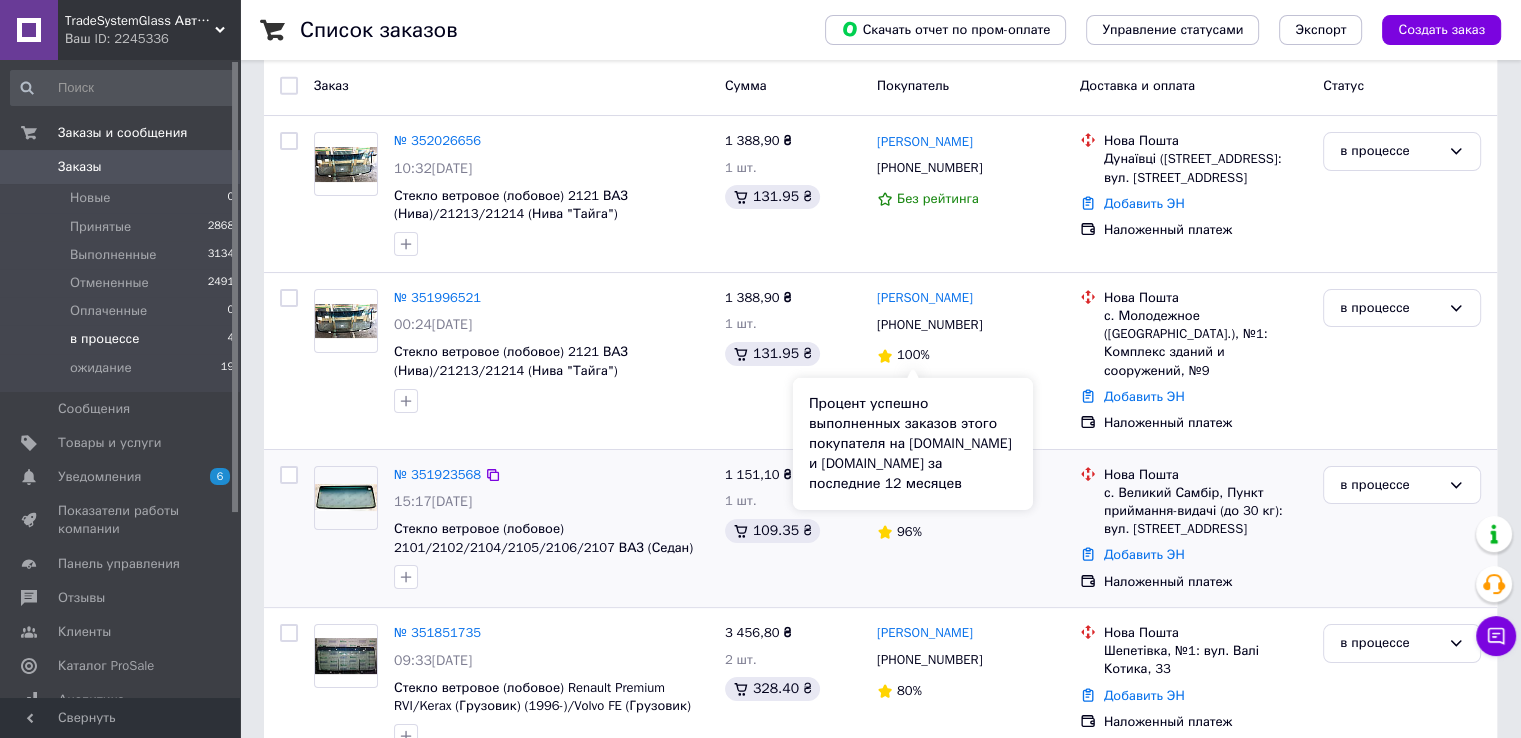 scroll, scrollTop: 235, scrollLeft: 0, axis: vertical 